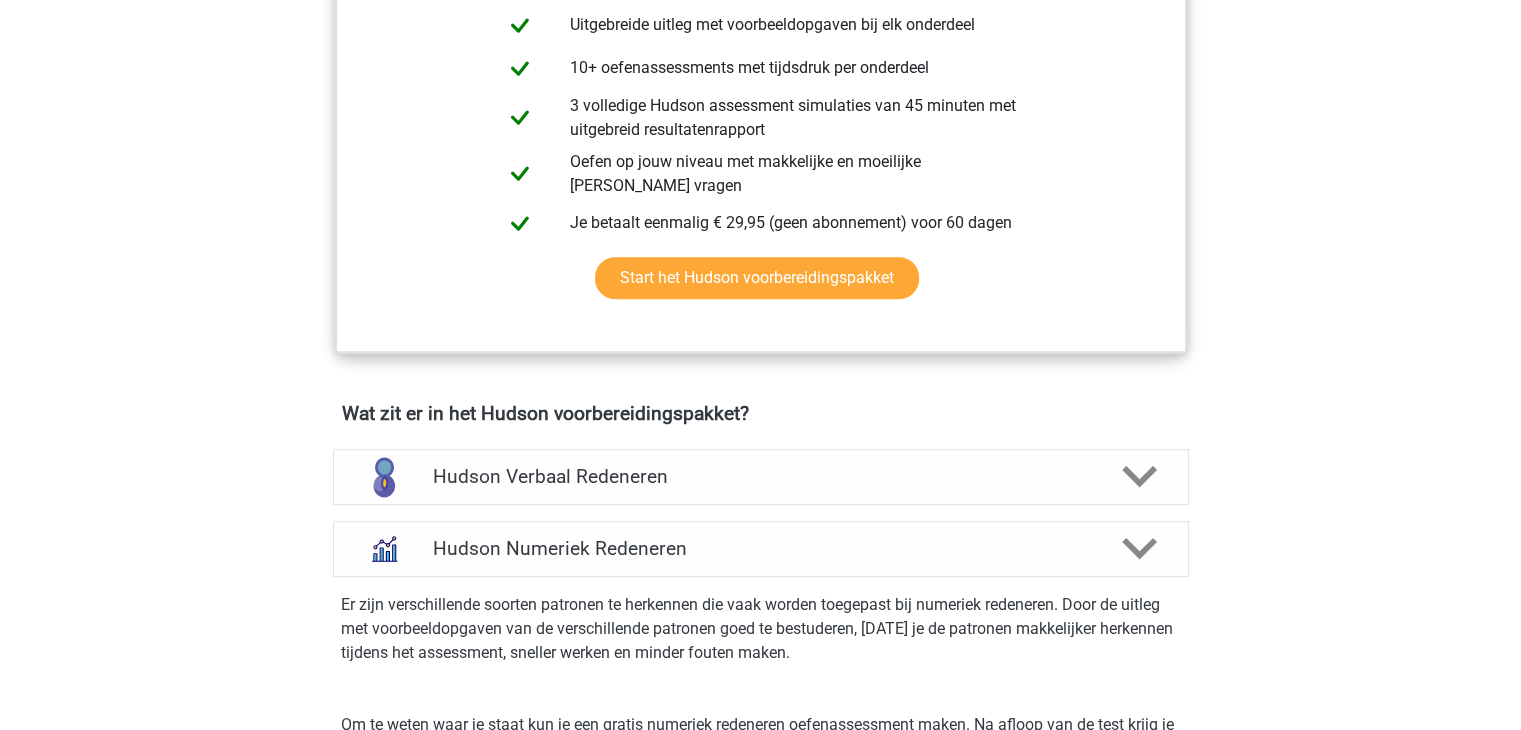 scroll, scrollTop: 1100, scrollLeft: 0, axis: vertical 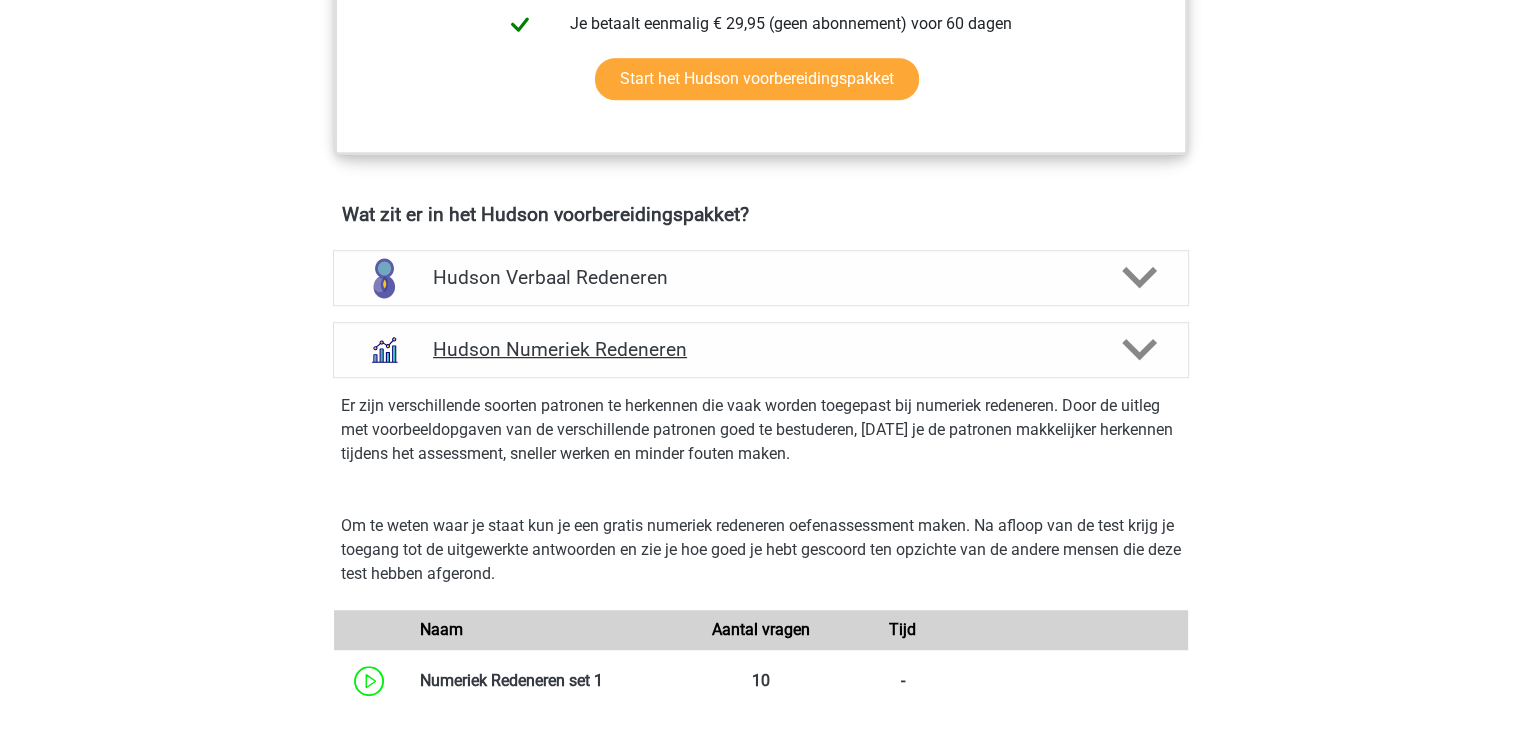 click on "Hudson Numeriek Redeneren" at bounding box center [760, 349] 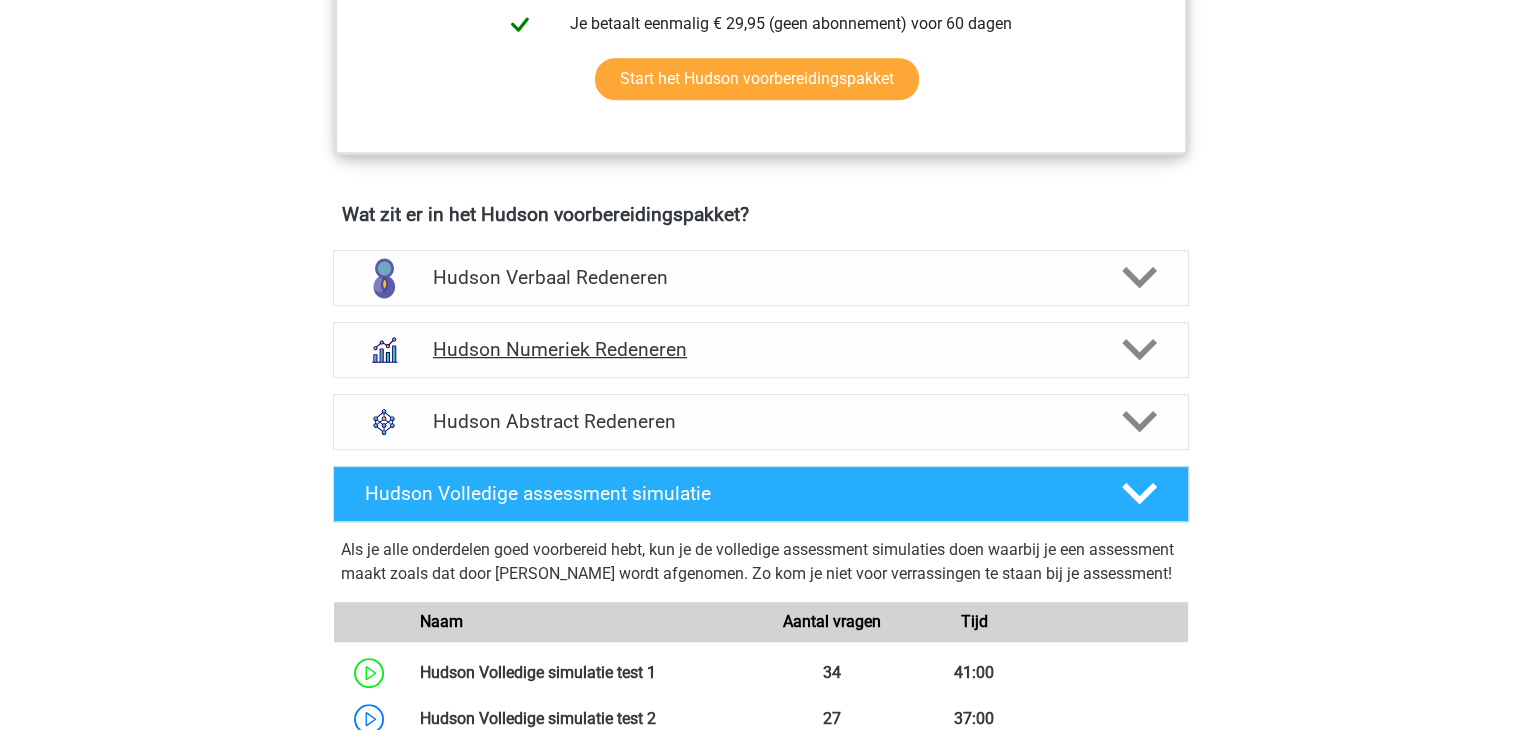 click on "Hudson Numeriek Redeneren" at bounding box center [760, 349] 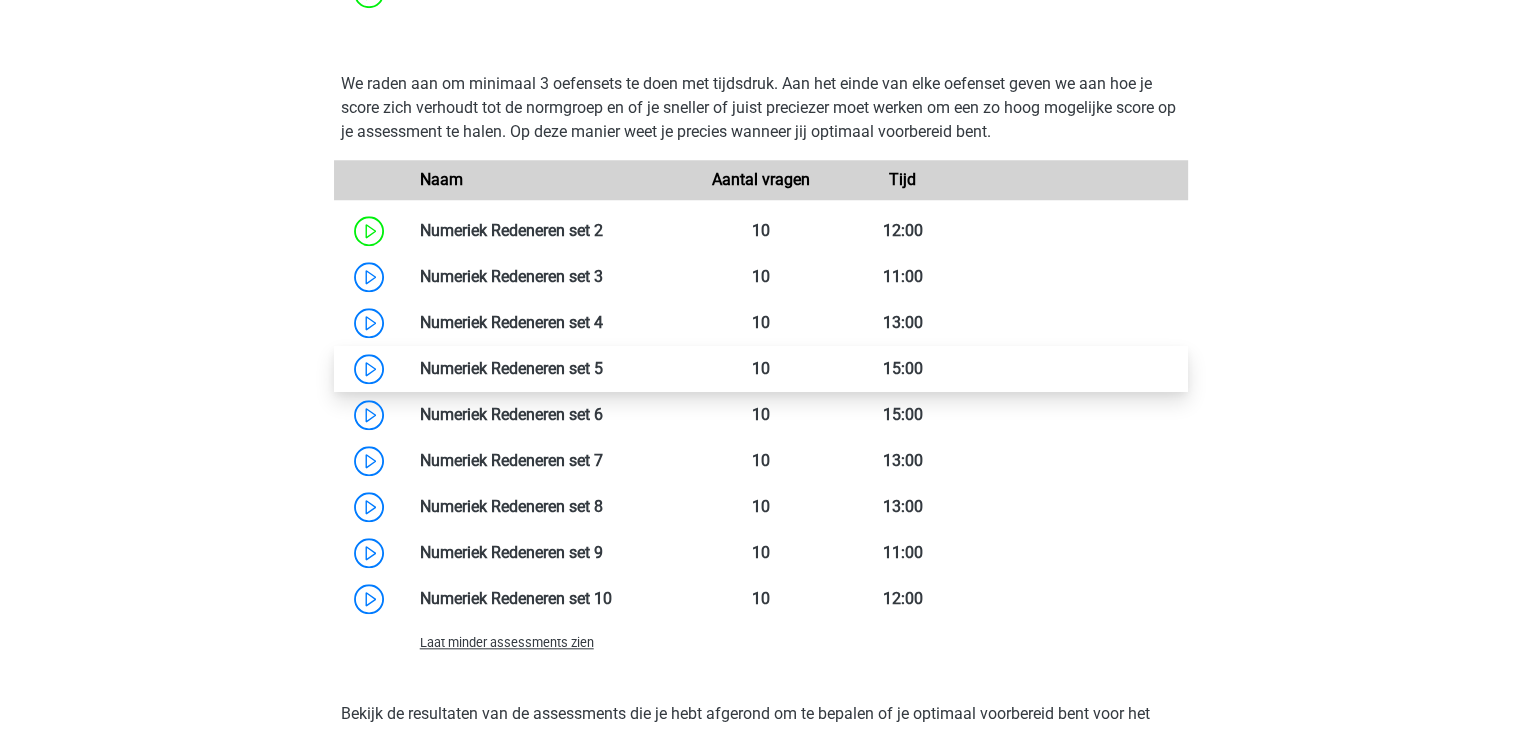 scroll, scrollTop: 1800, scrollLeft: 0, axis: vertical 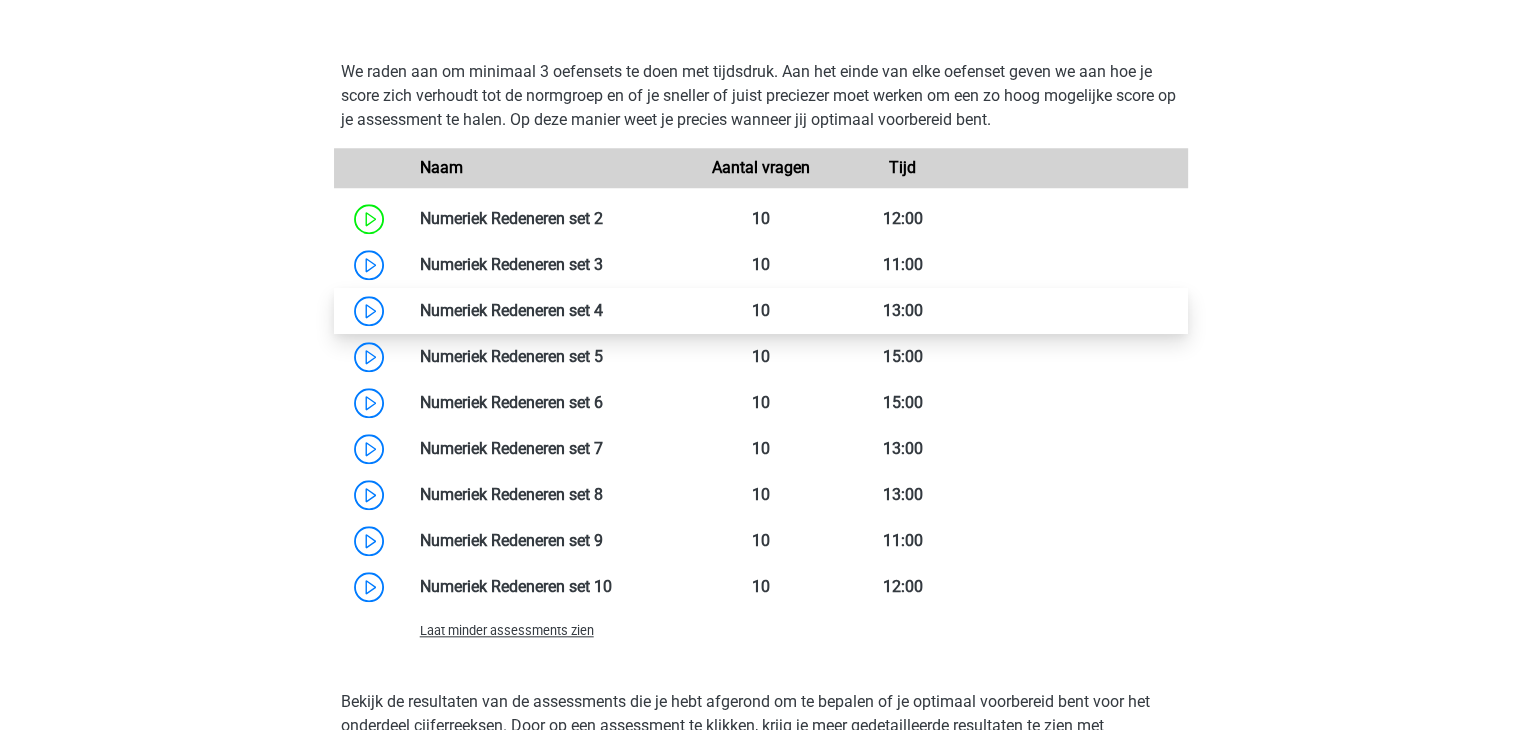 click at bounding box center (603, 310) 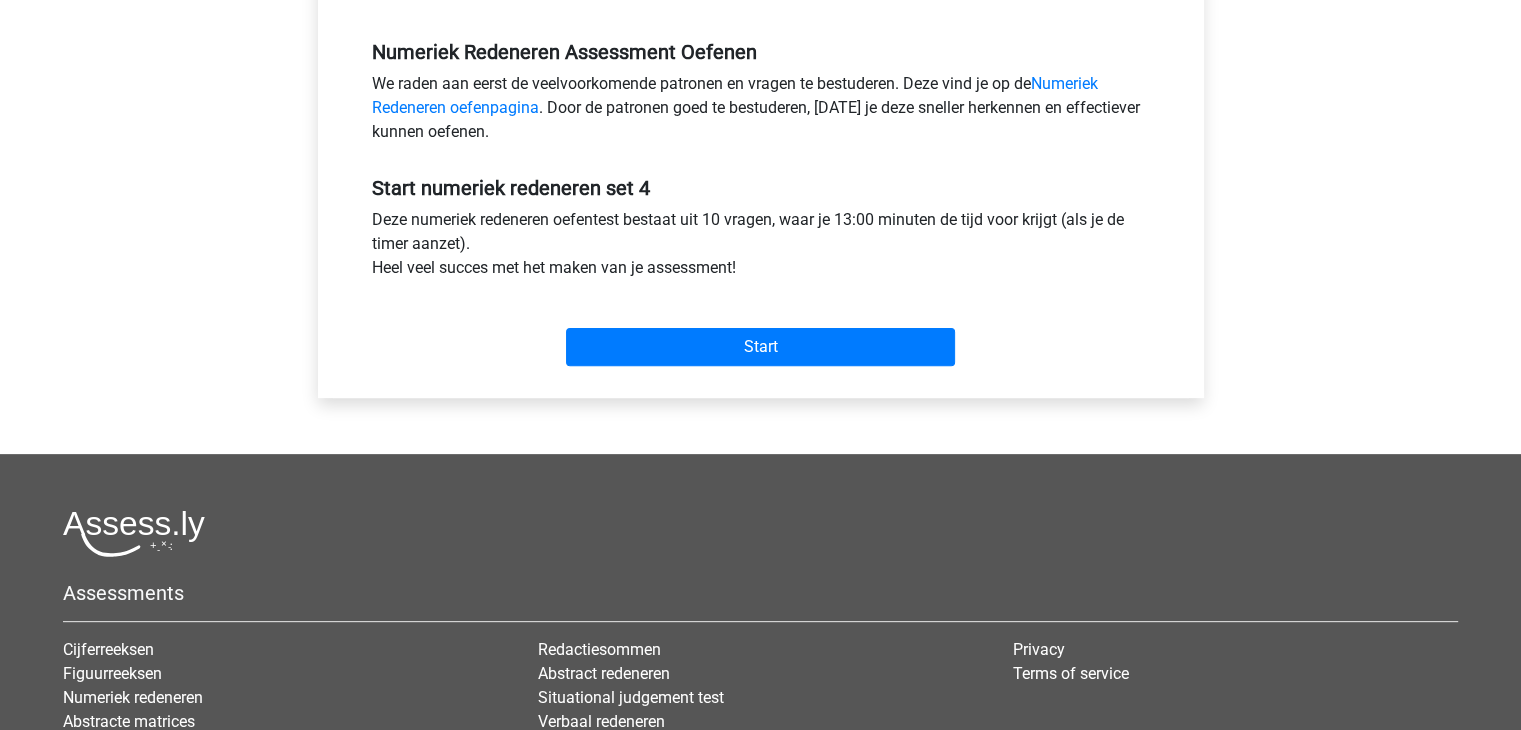 scroll, scrollTop: 600, scrollLeft: 0, axis: vertical 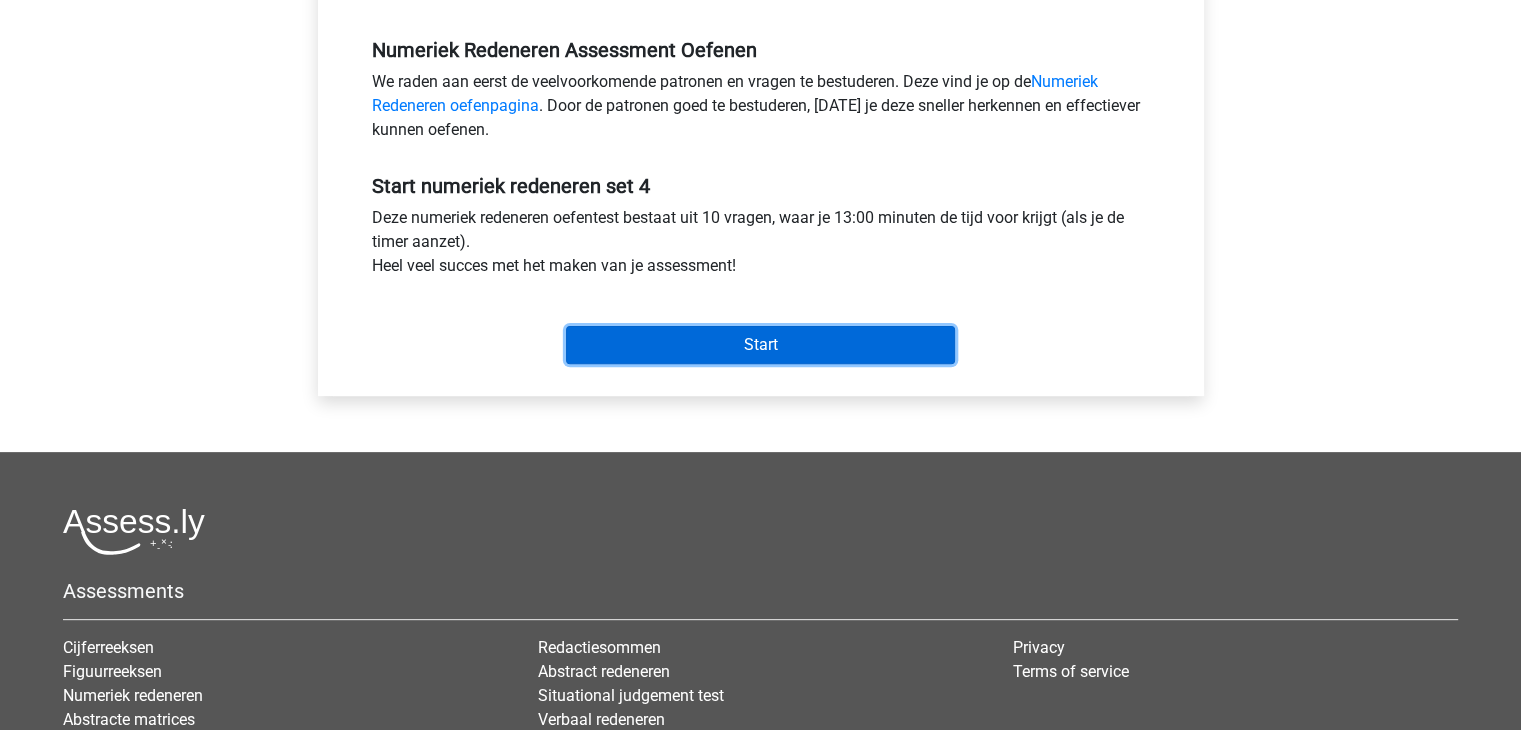 click on "Start" at bounding box center [760, 345] 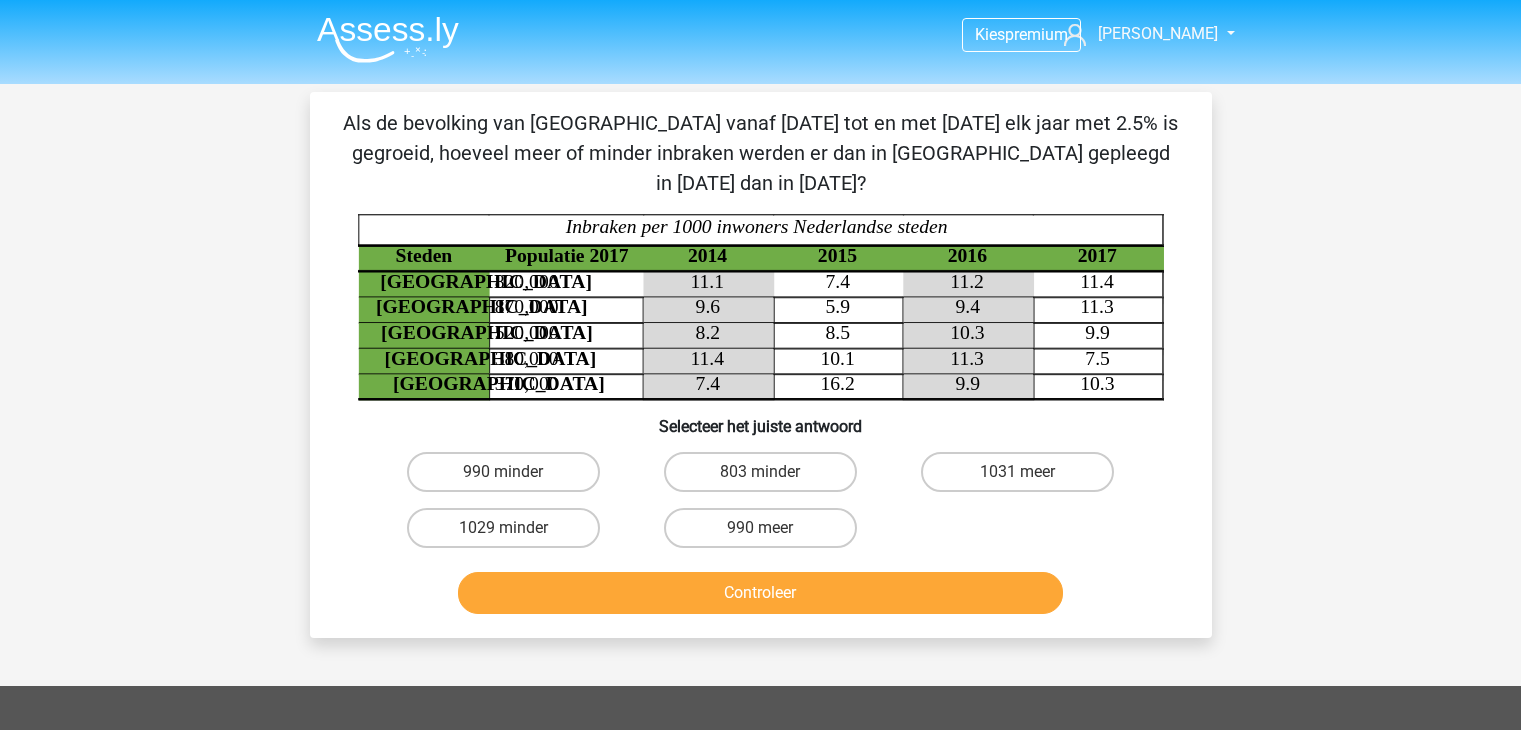 scroll, scrollTop: 0, scrollLeft: 0, axis: both 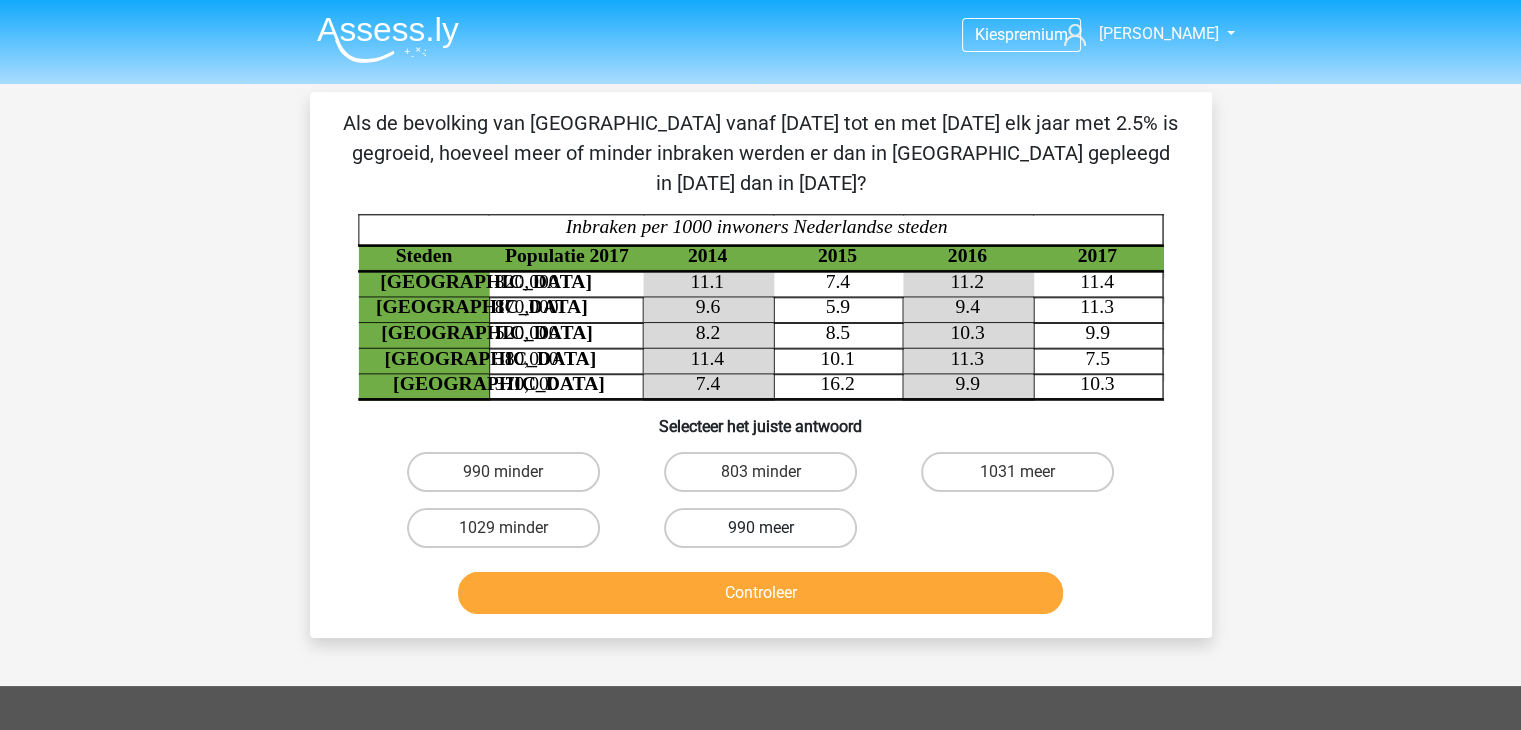 click on "990 meer" at bounding box center (760, 528) 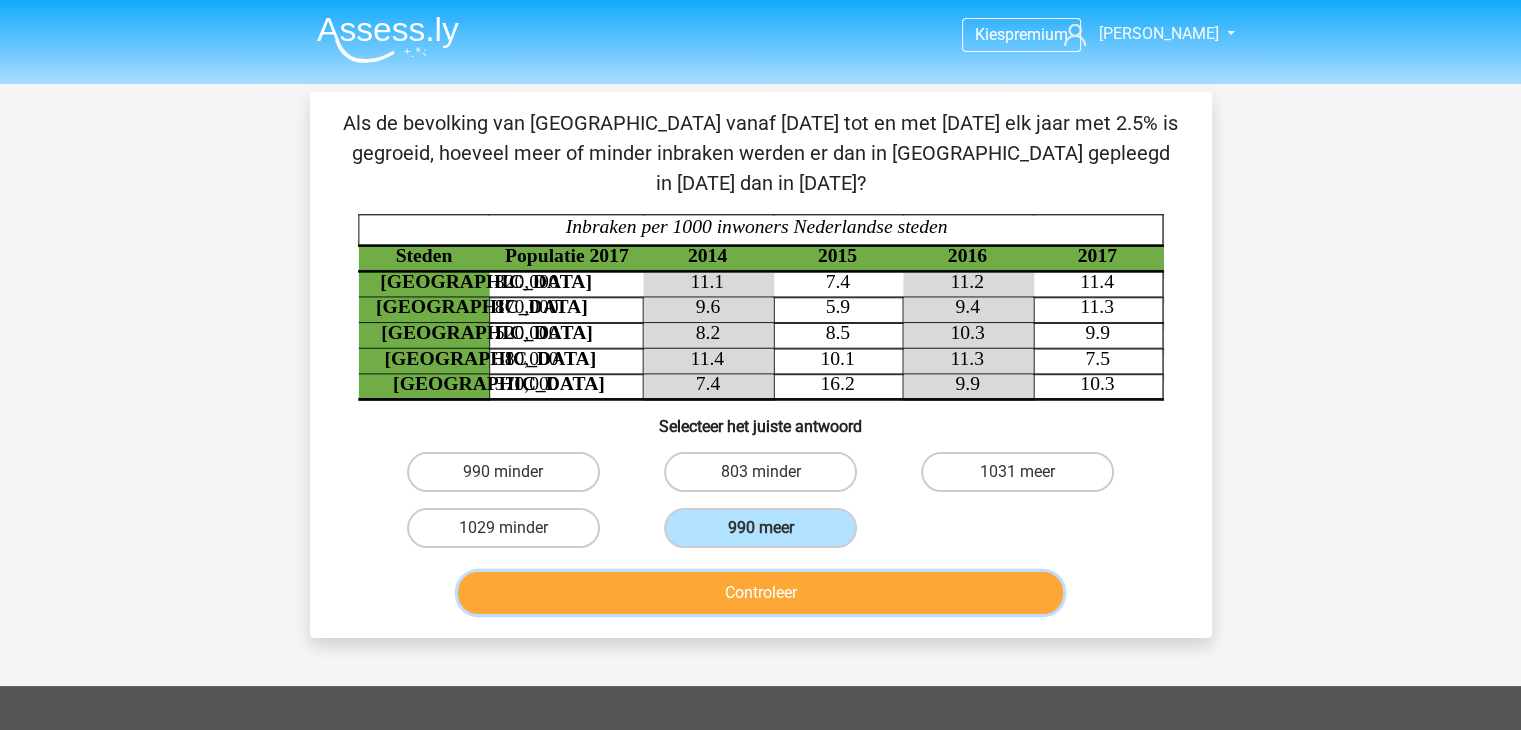 click on "Controleer" at bounding box center (760, 593) 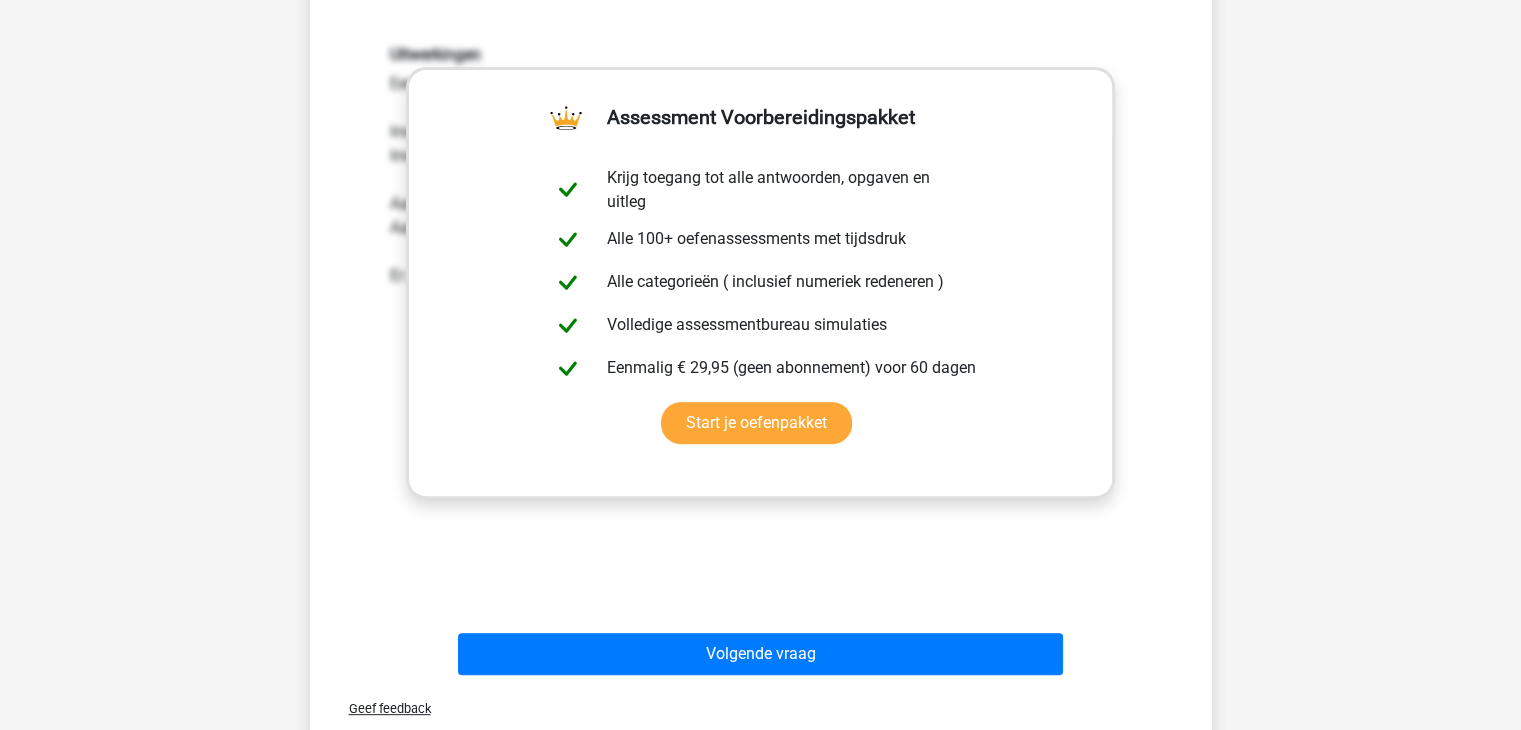 scroll, scrollTop: 664, scrollLeft: 0, axis: vertical 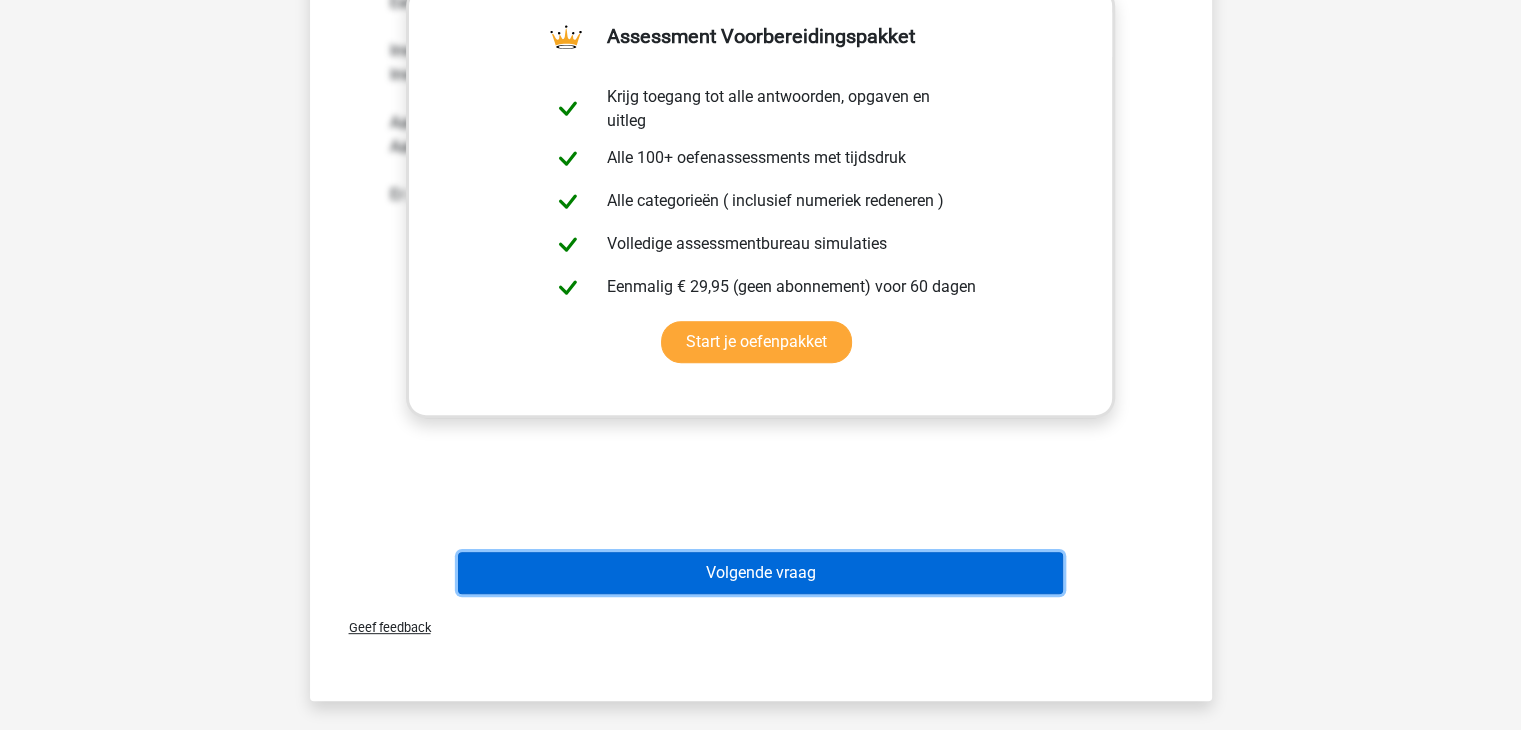 click on "Volgende vraag" at bounding box center [760, 573] 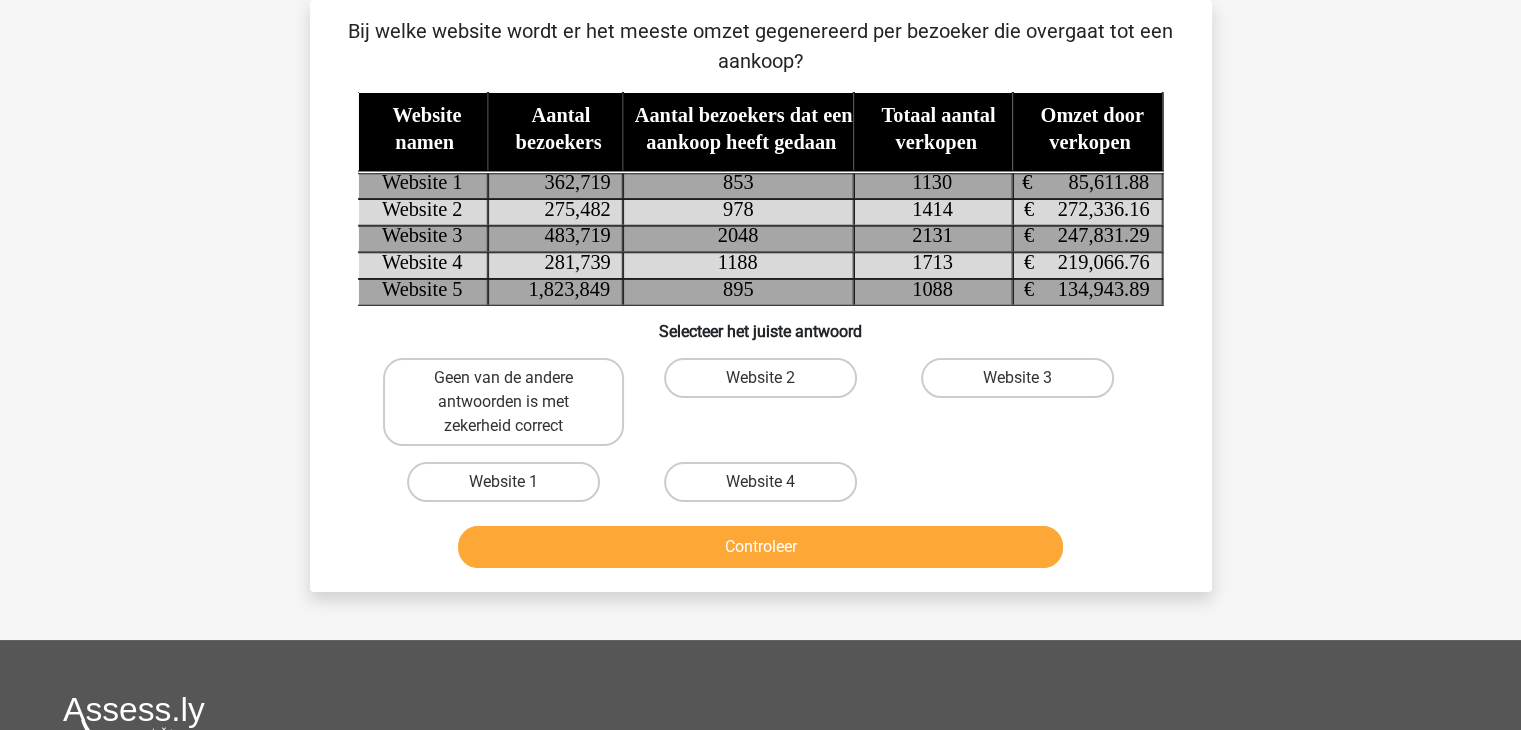 scroll, scrollTop: 0, scrollLeft: 0, axis: both 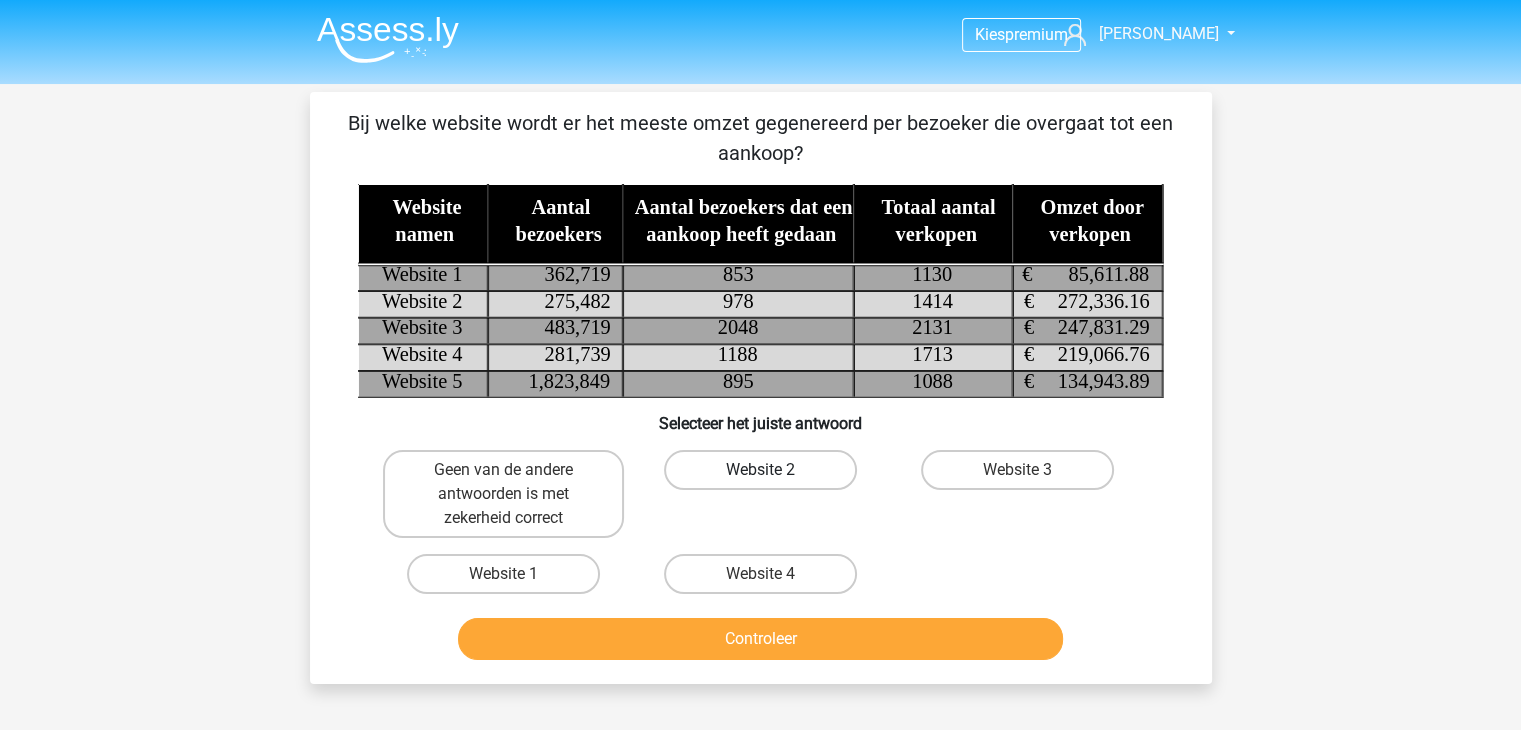 click on "Website 2" at bounding box center [760, 470] 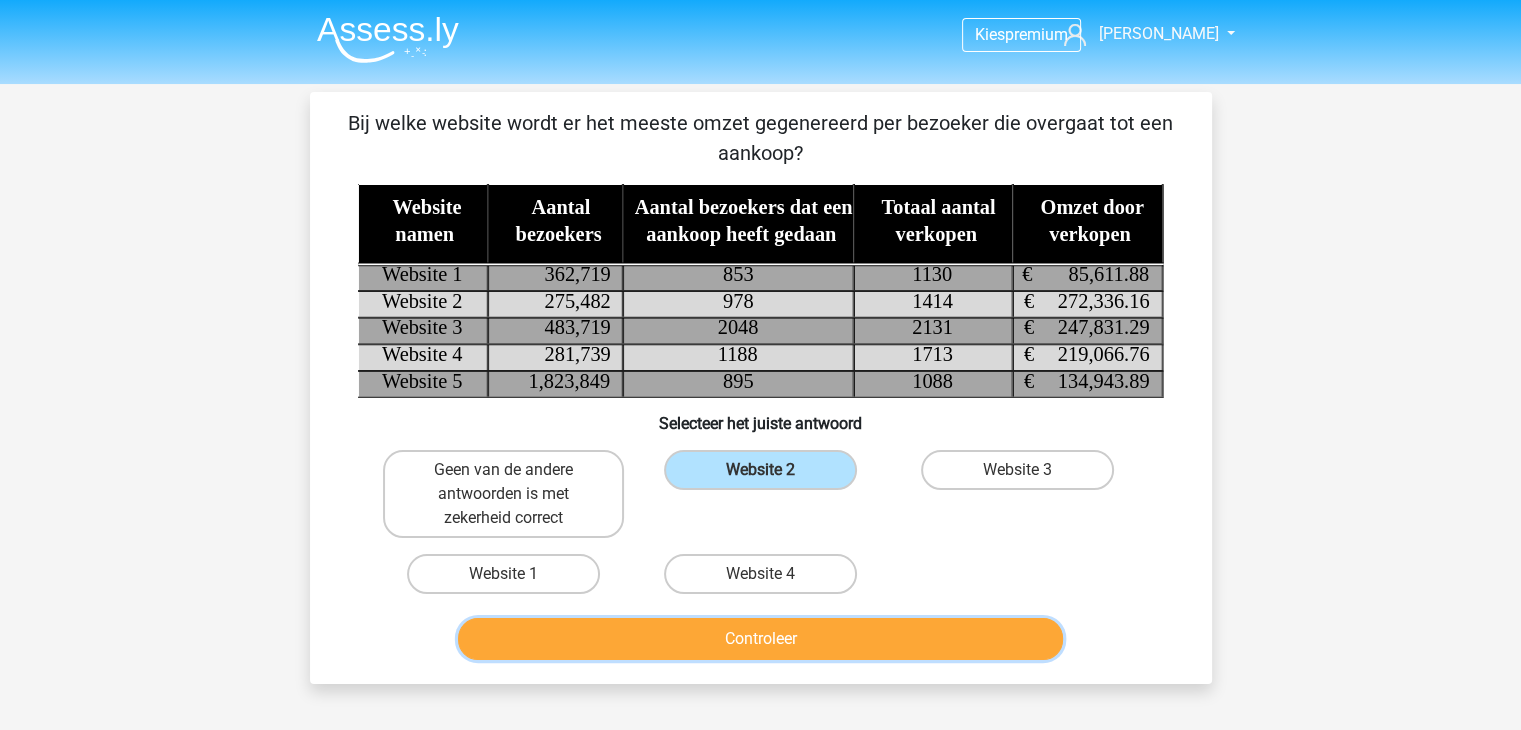 click on "Controleer" at bounding box center [760, 639] 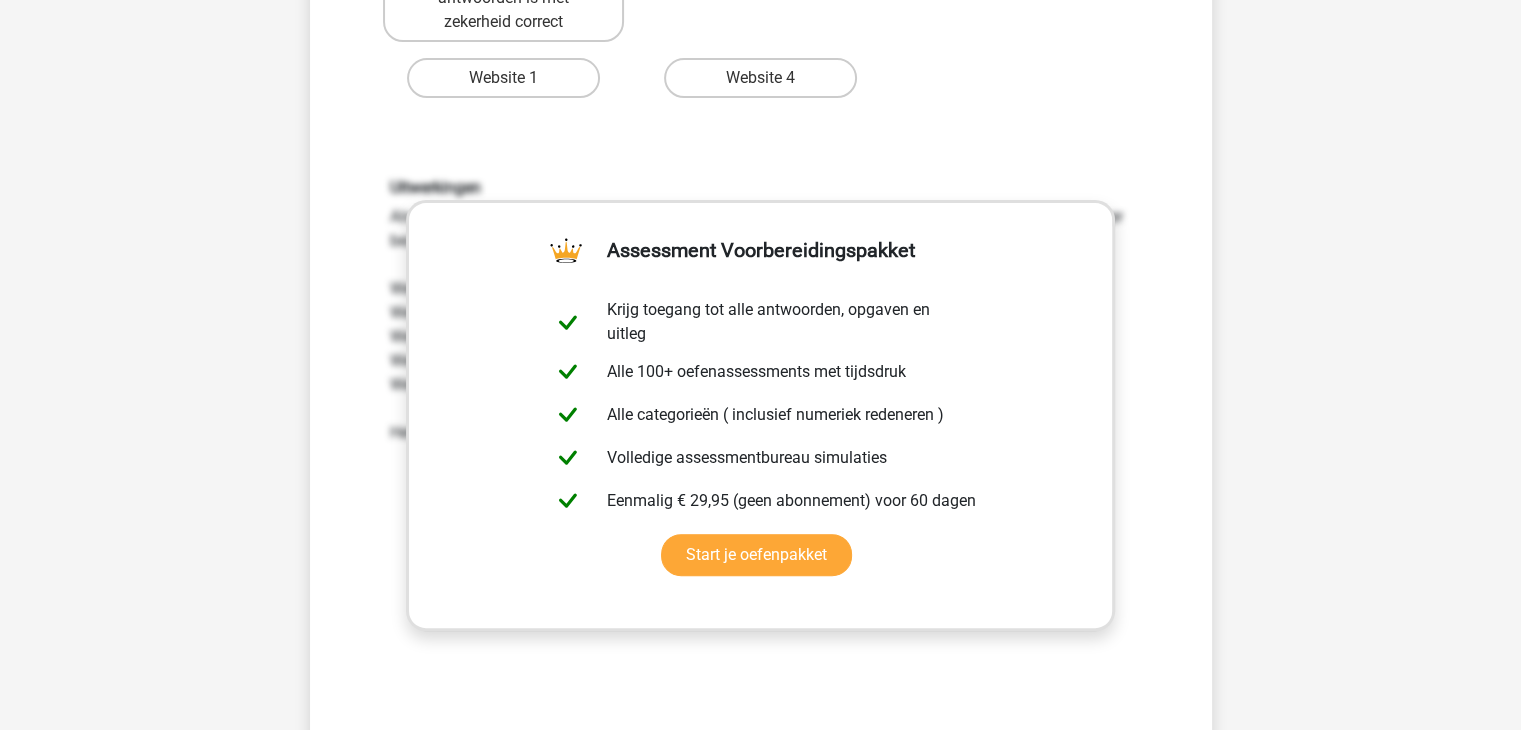 scroll, scrollTop: 680, scrollLeft: 0, axis: vertical 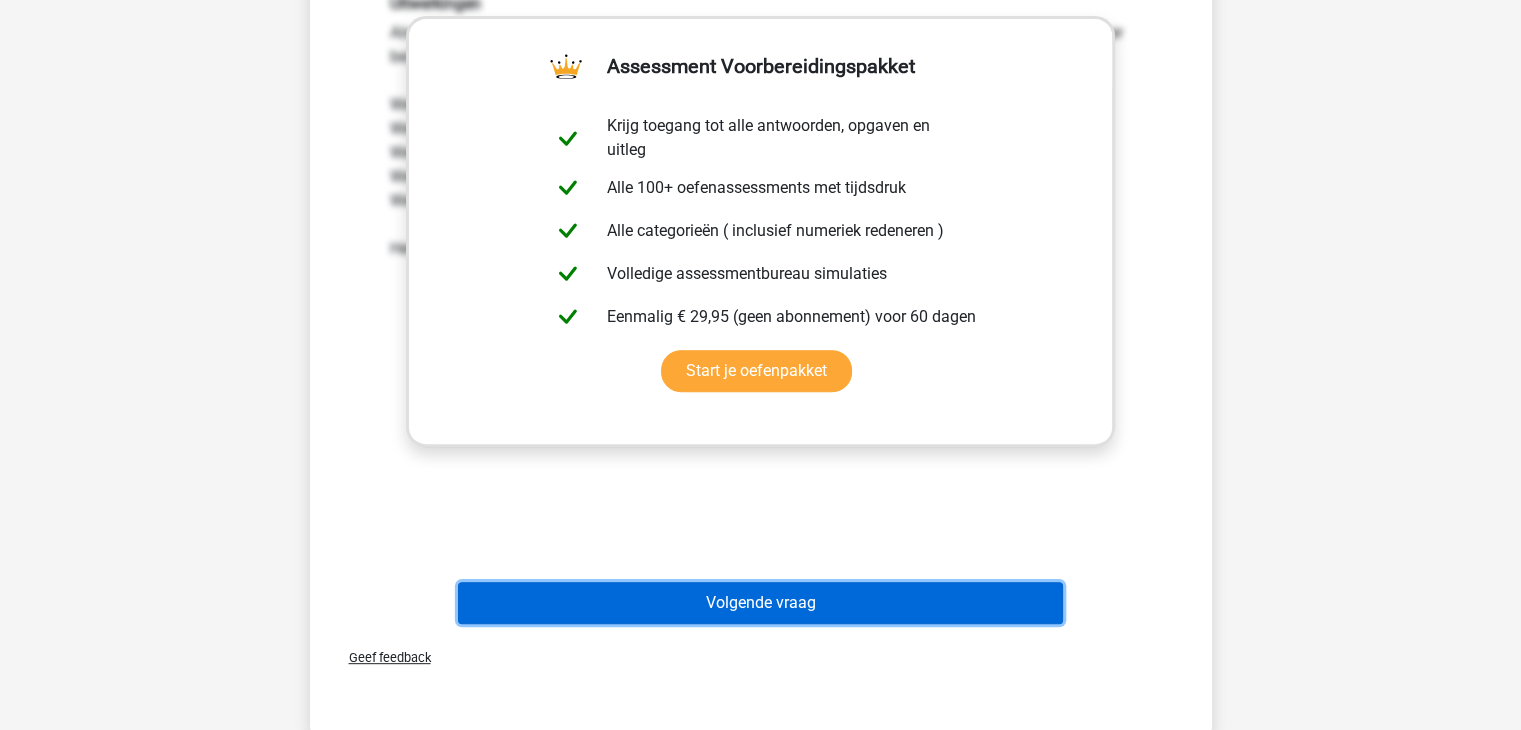 click on "Volgende vraag" at bounding box center (760, 603) 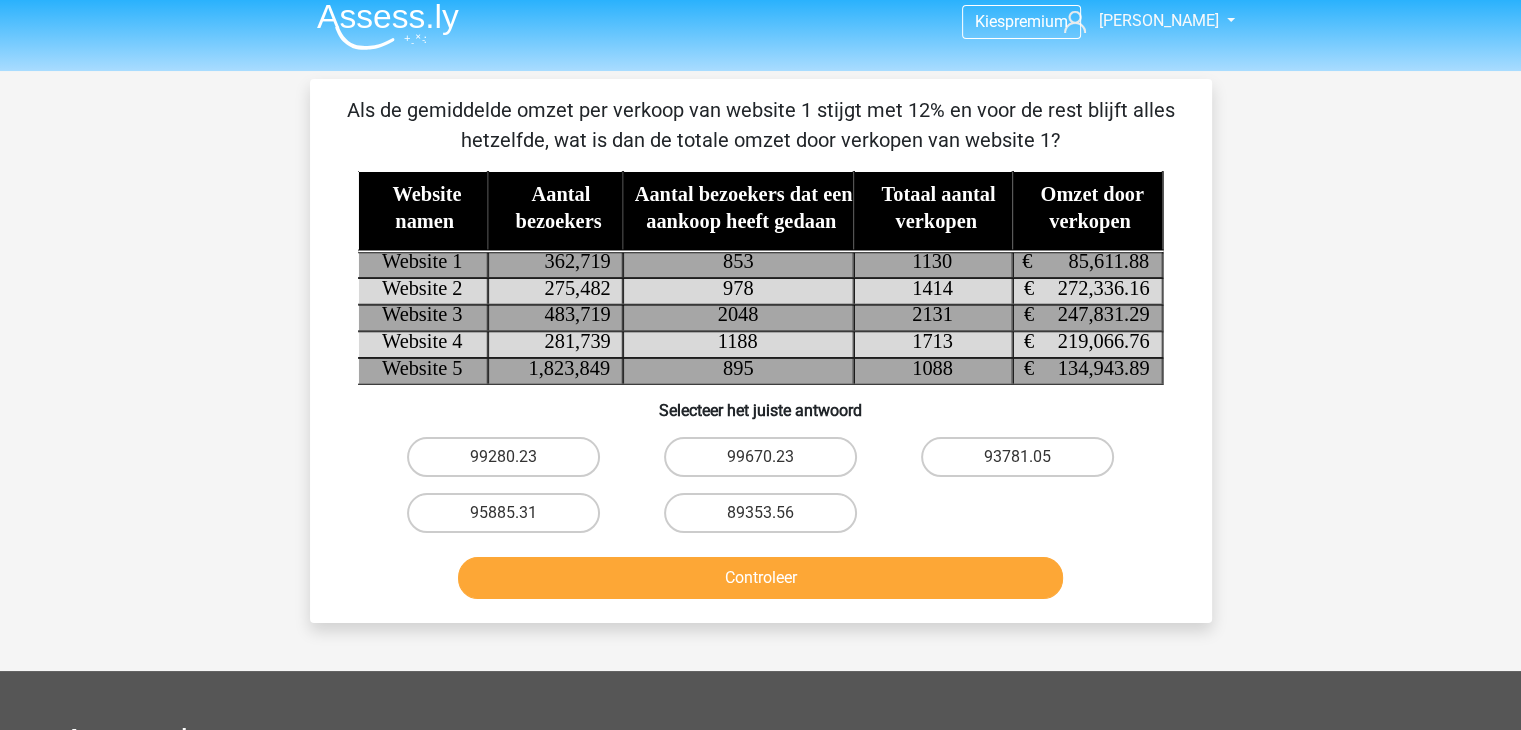 scroll, scrollTop: 12, scrollLeft: 0, axis: vertical 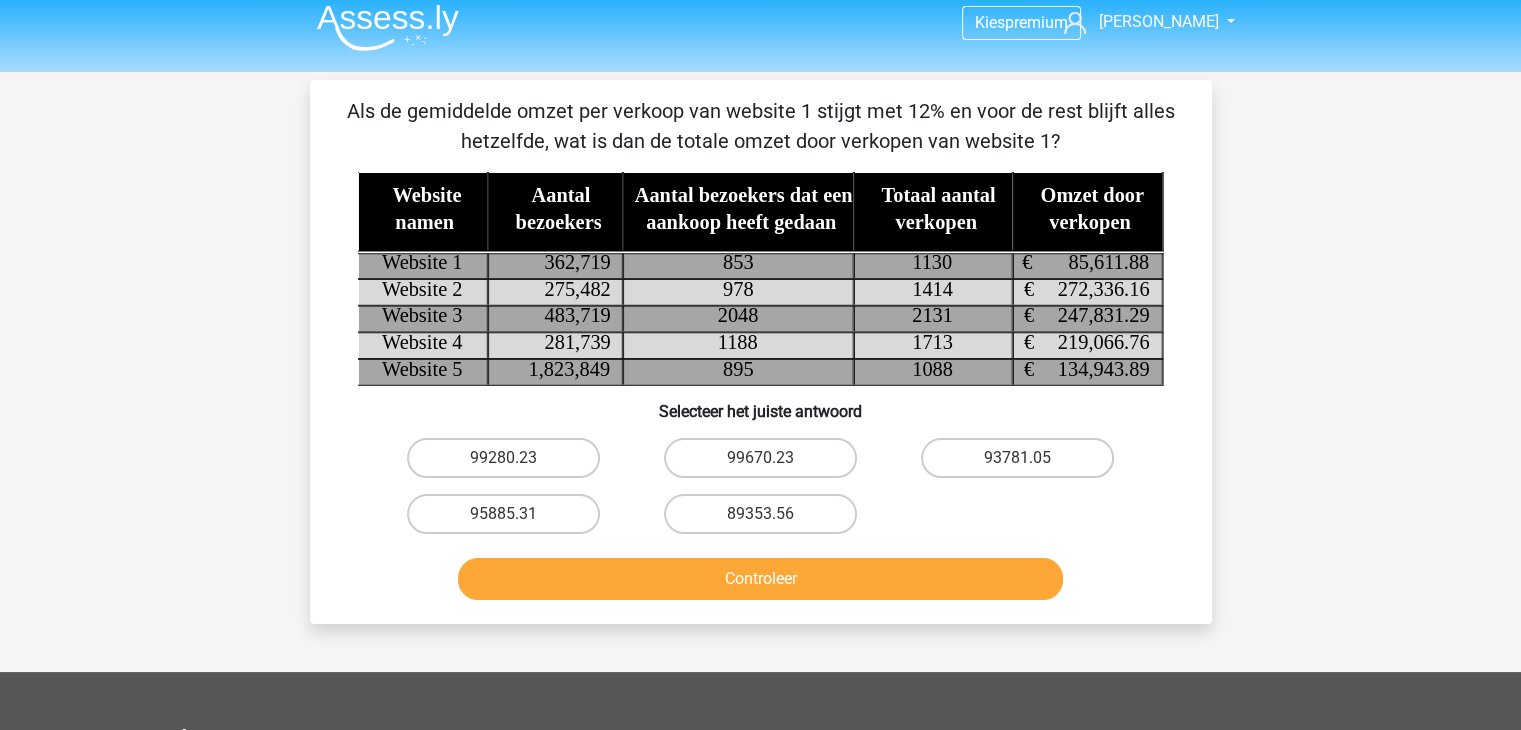 drag, startPoint x: 1272, startPoint y: 323, endPoint x: 1456, endPoint y: 264, distance: 193.22784 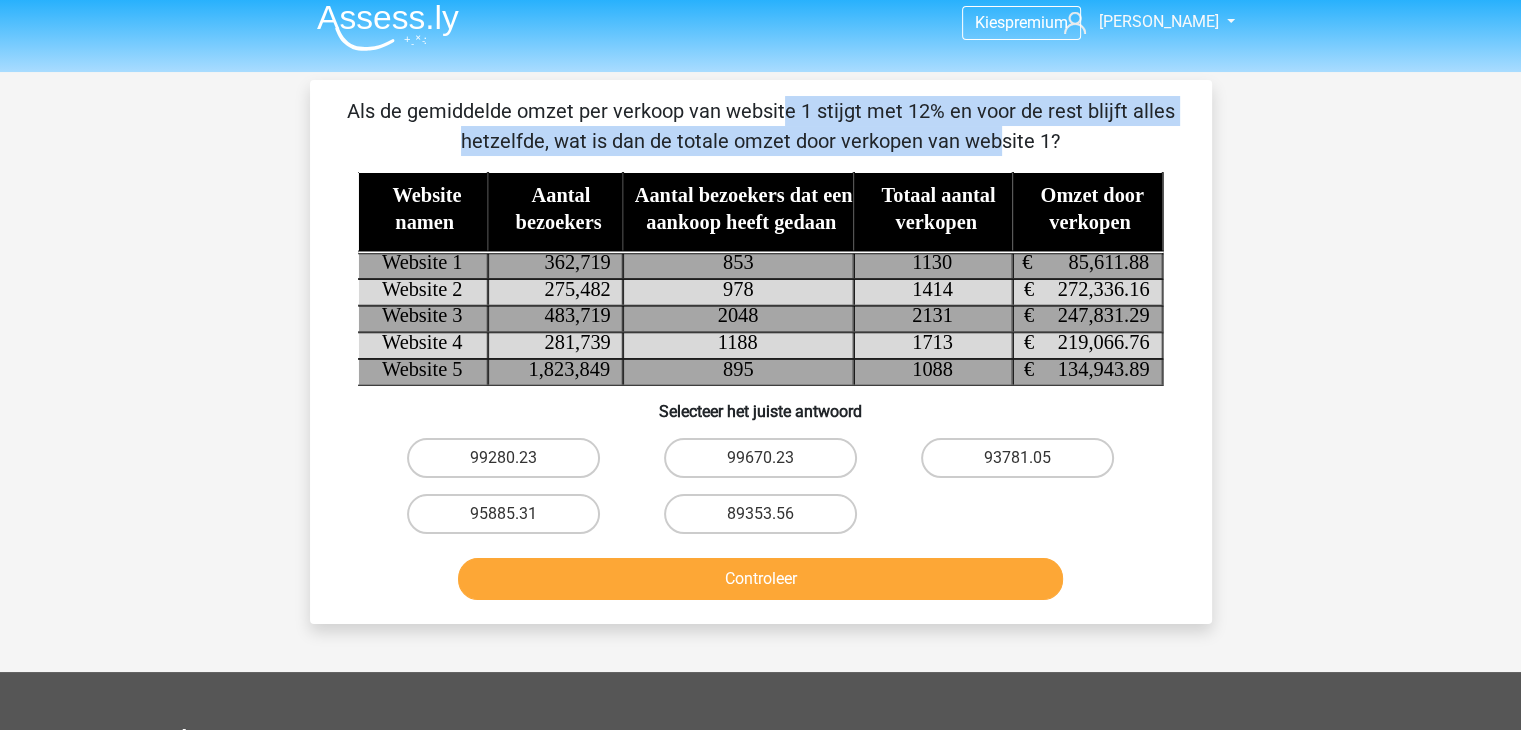drag, startPoint x: 354, startPoint y: 105, endPoint x: 580, endPoint y: 134, distance: 227.85303 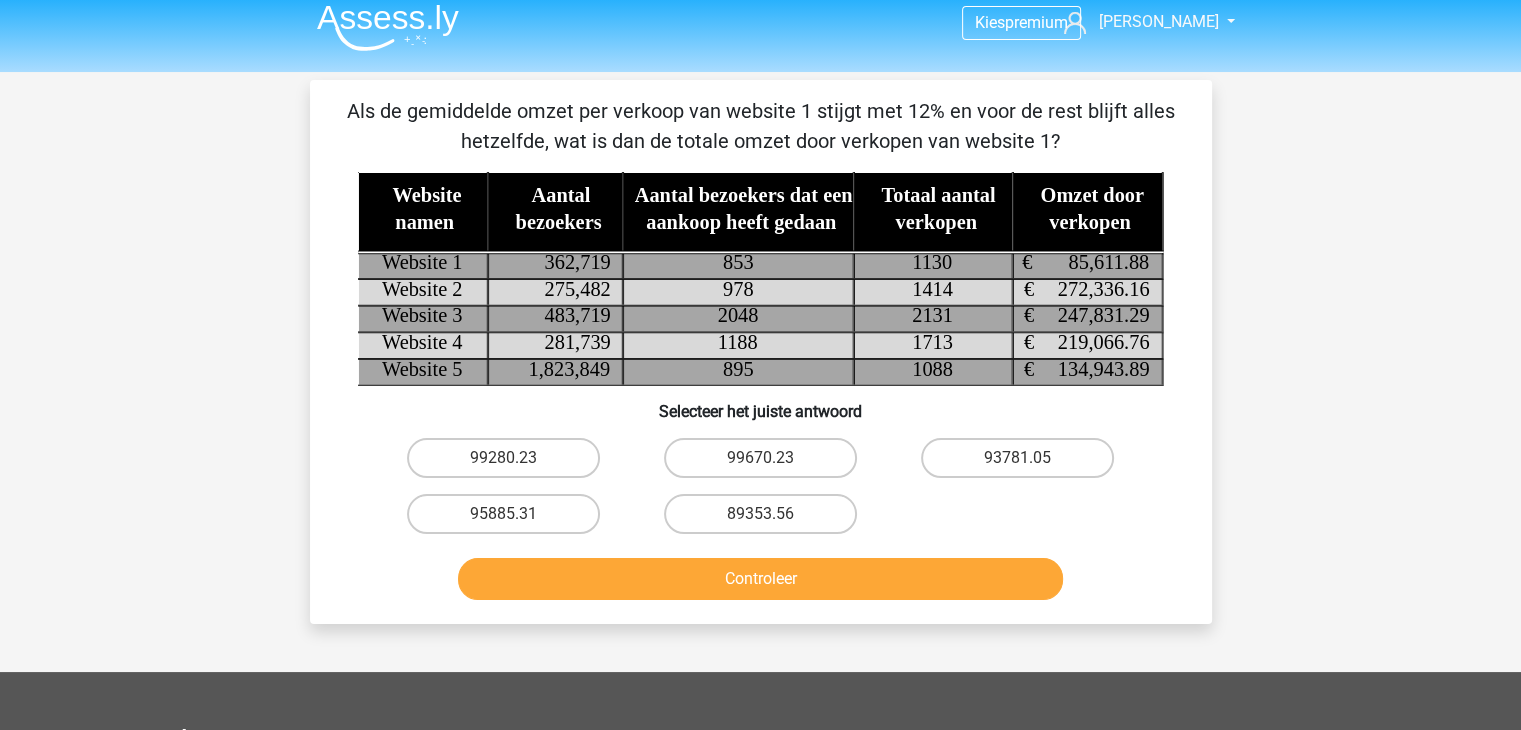 drag, startPoint x: 334, startPoint y: 101, endPoint x: 1067, endPoint y: 131, distance: 733.61365 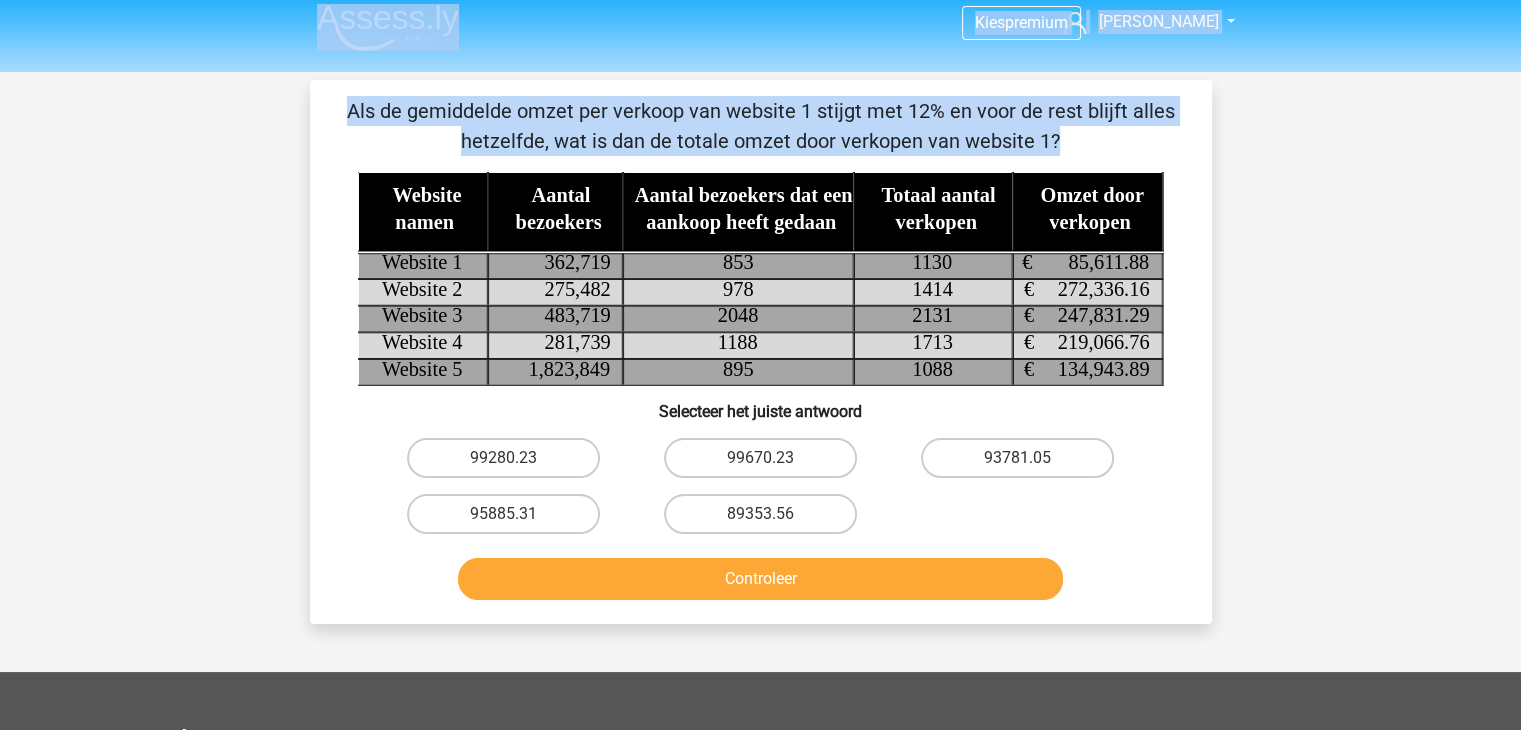 scroll, scrollTop: 0, scrollLeft: 0, axis: both 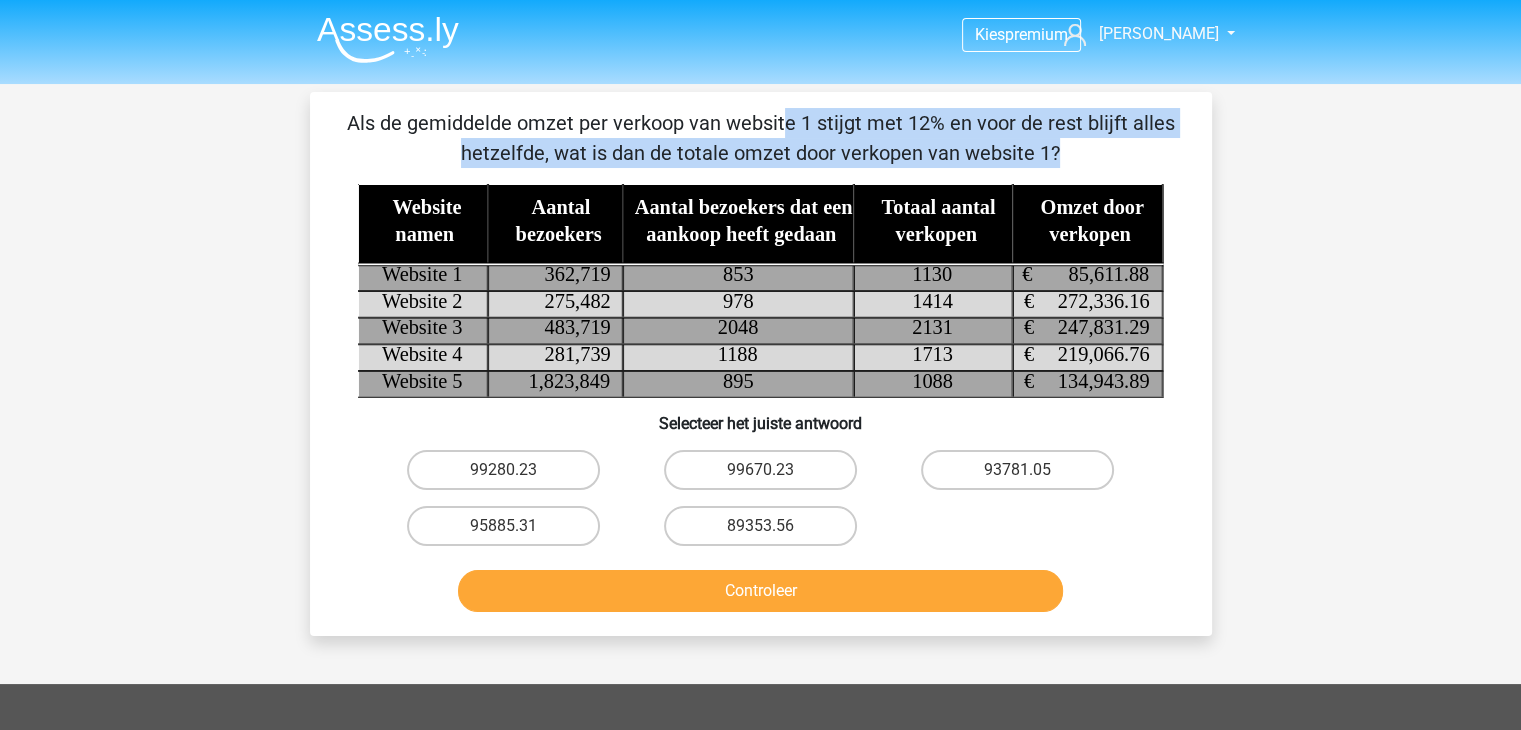 drag, startPoint x: 1060, startPoint y: 142, endPoint x: 367, endPoint y: 121, distance: 693.3181 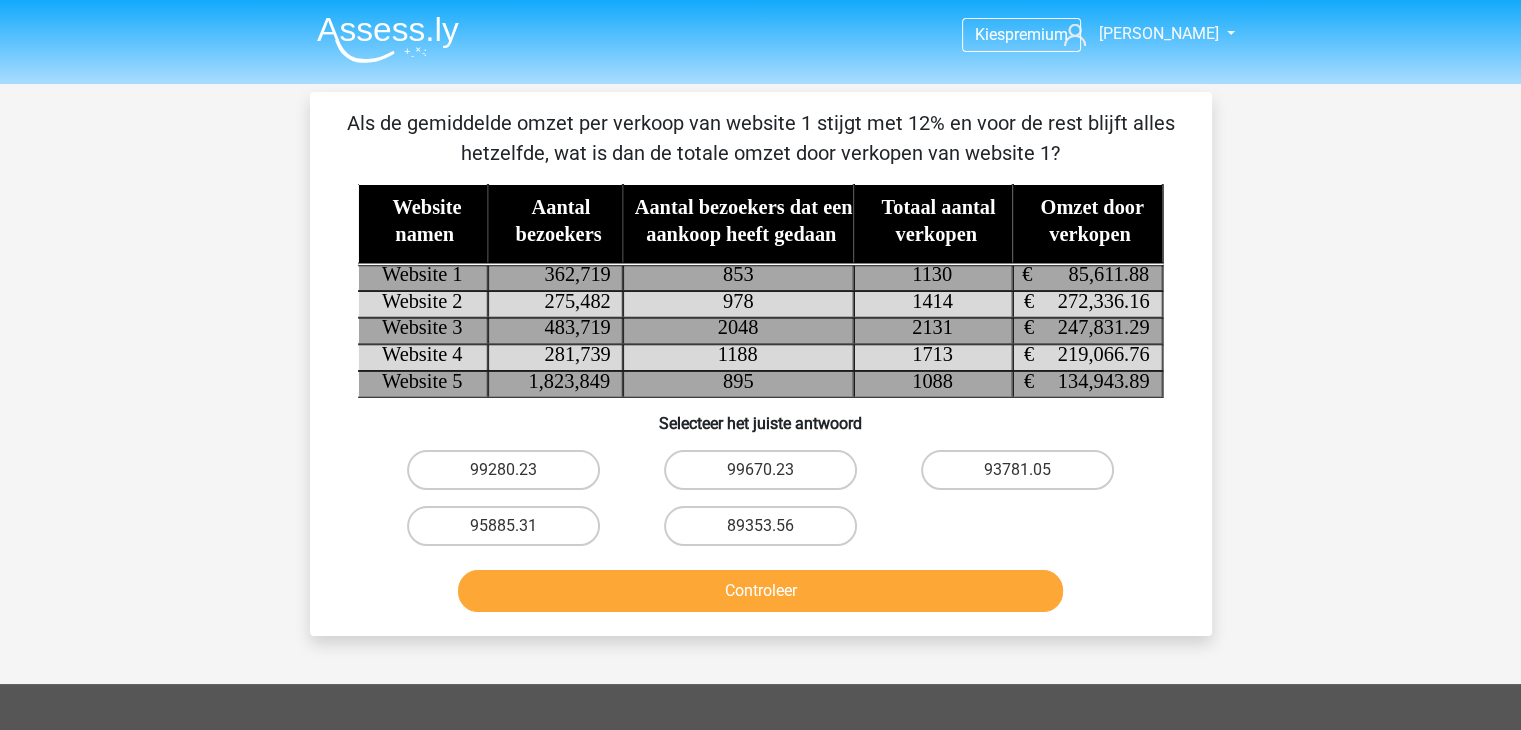 drag, startPoint x: 344, startPoint y: 118, endPoint x: 1060, endPoint y: 149, distance: 716.6708 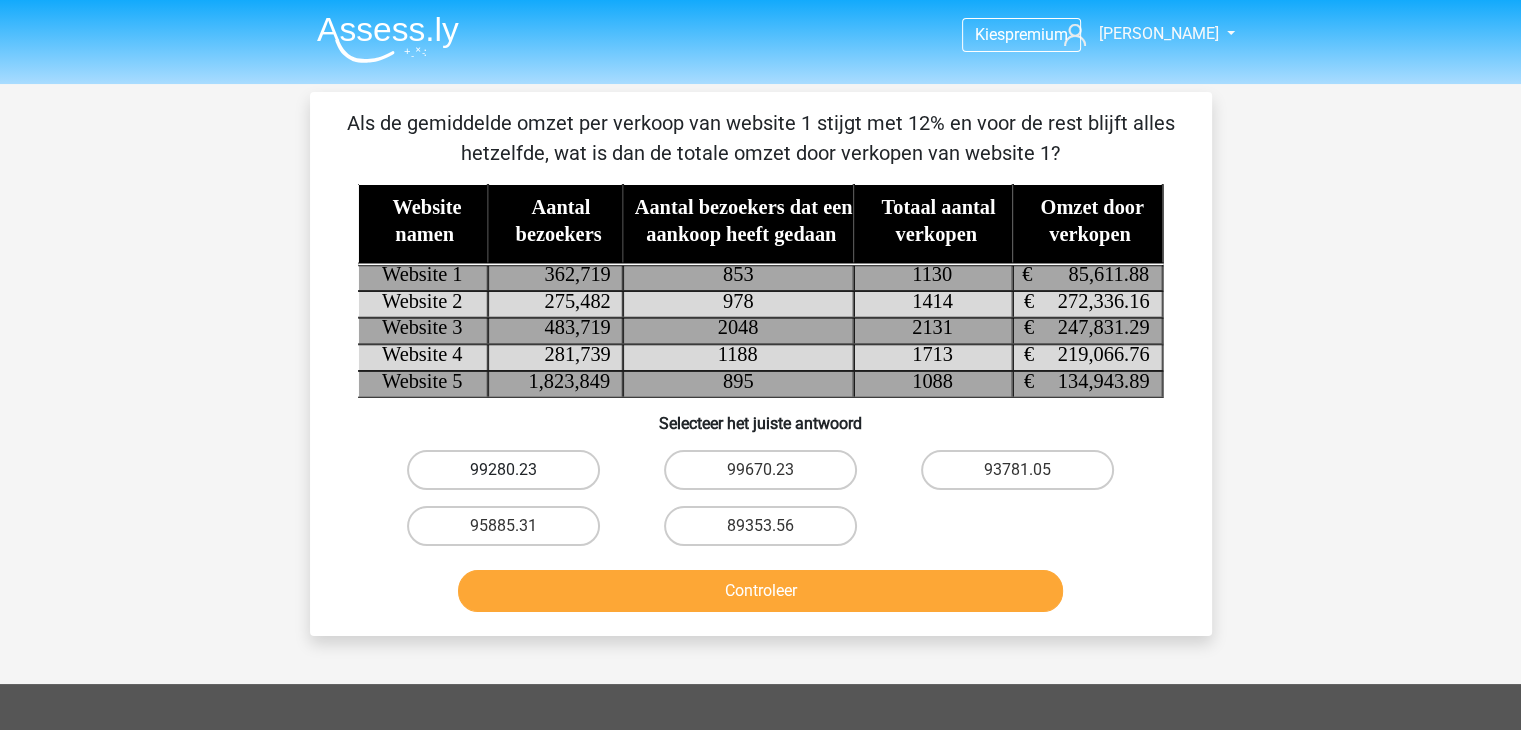 click on "99280.23" at bounding box center [503, 470] 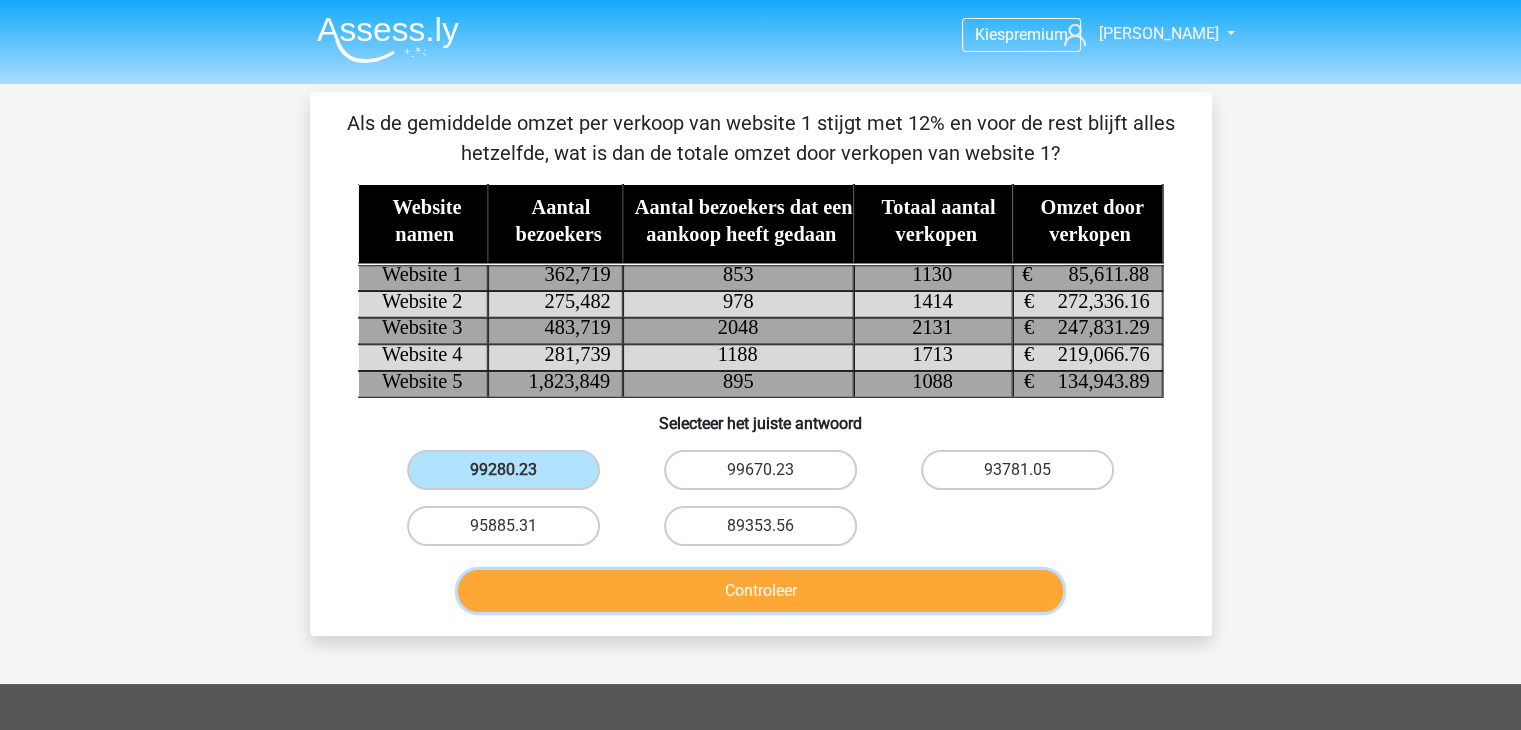 click on "Controleer" at bounding box center (760, 591) 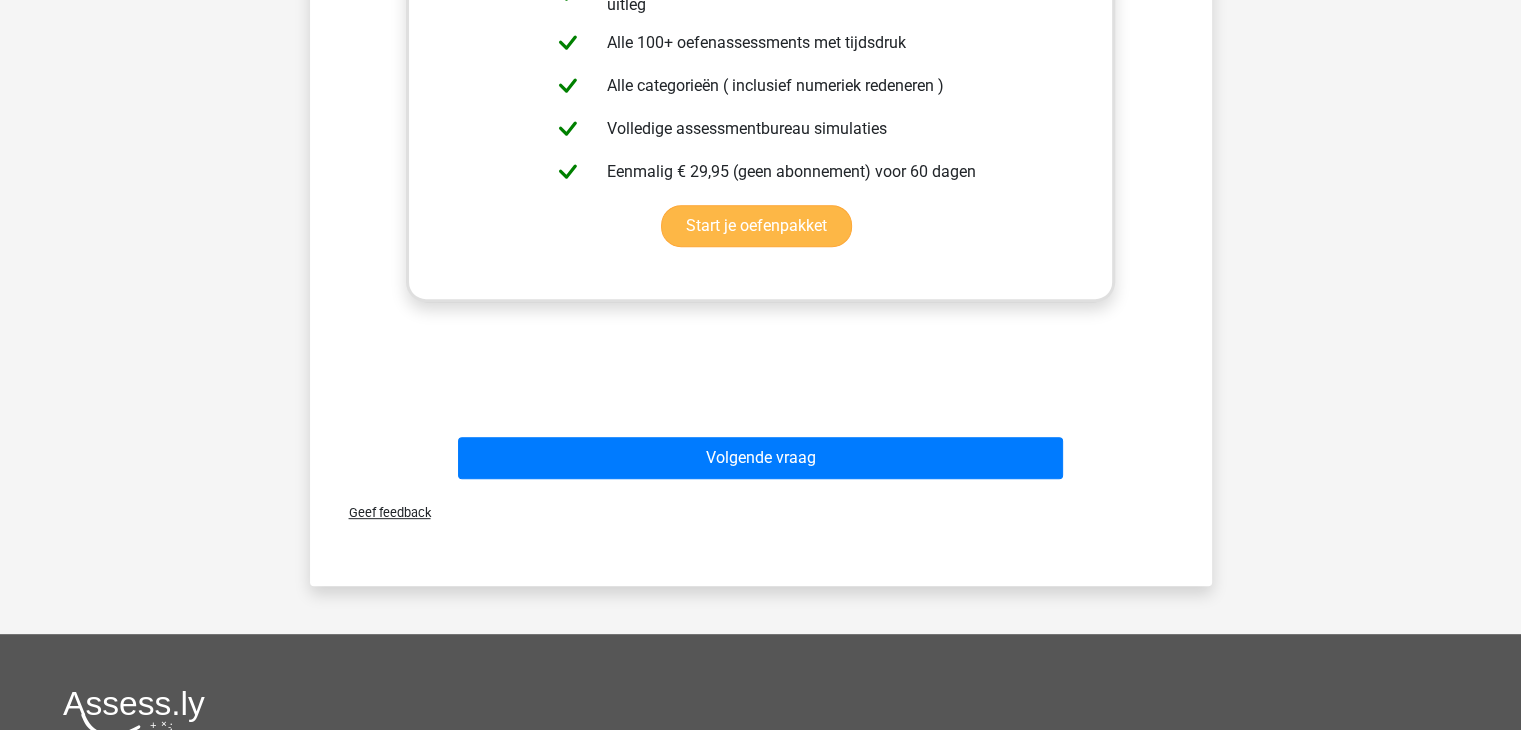scroll, scrollTop: 780, scrollLeft: 0, axis: vertical 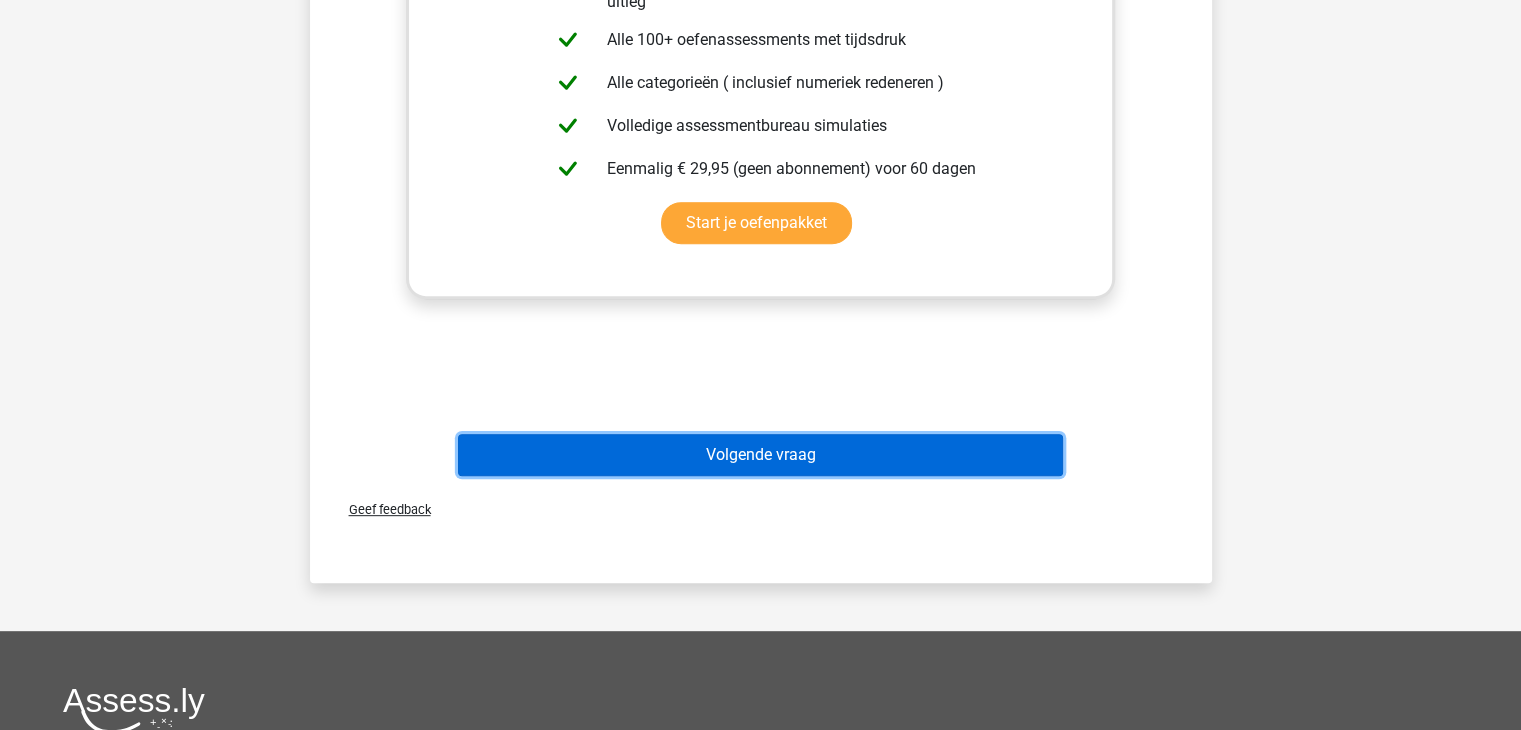 click on "Volgende vraag" at bounding box center (760, 455) 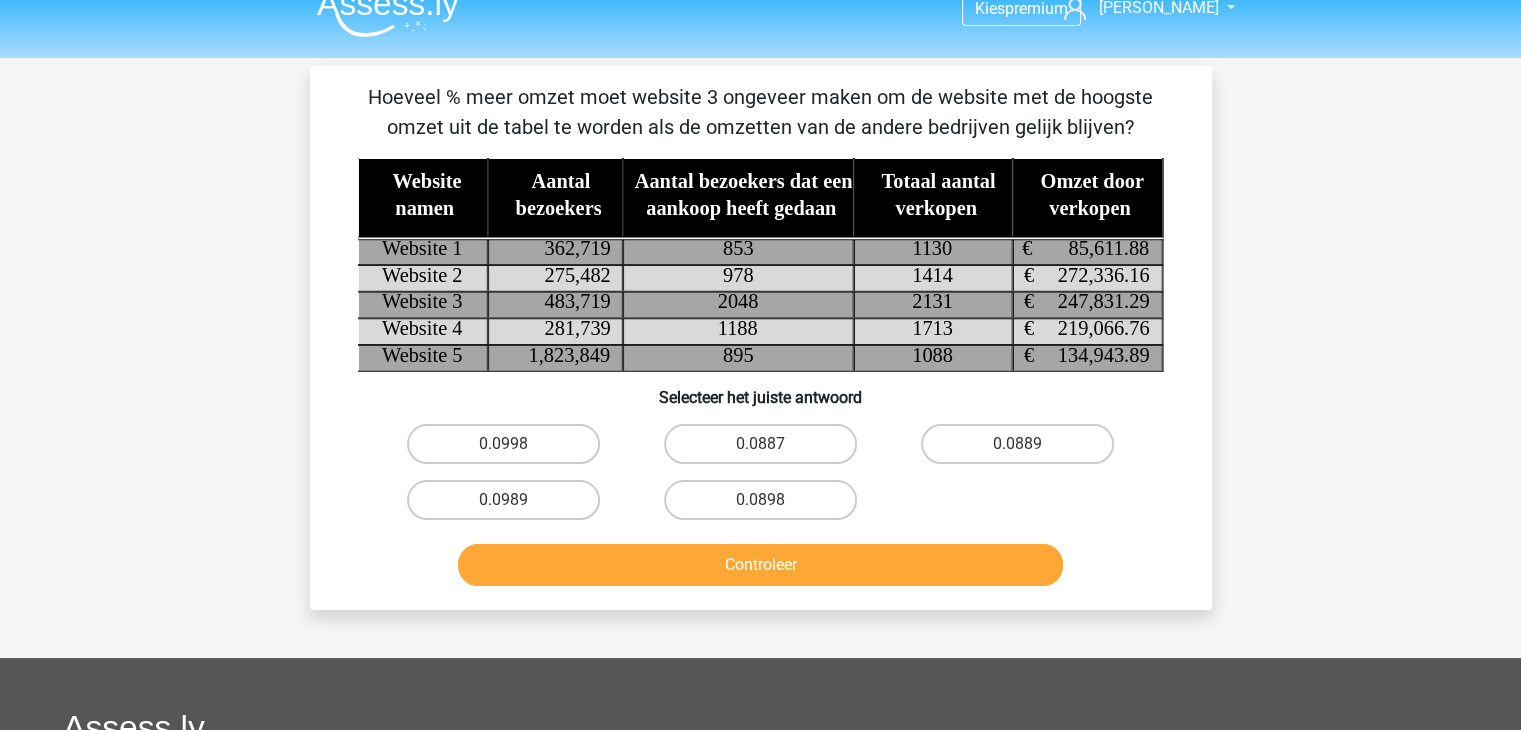 scroll, scrollTop: 25, scrollLeft: 0, axis: vertical 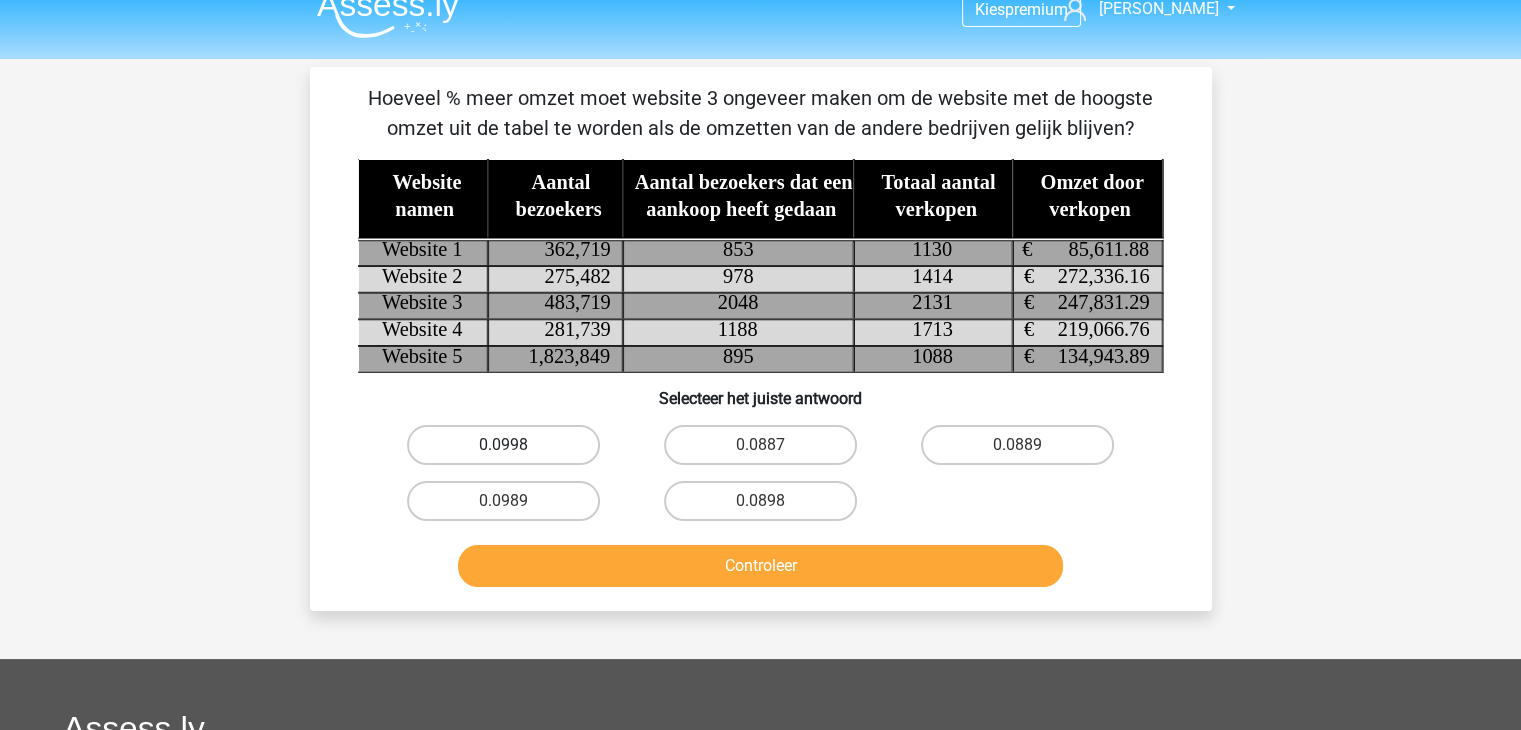 click on "0.0998" at bounding box center [503, 445] 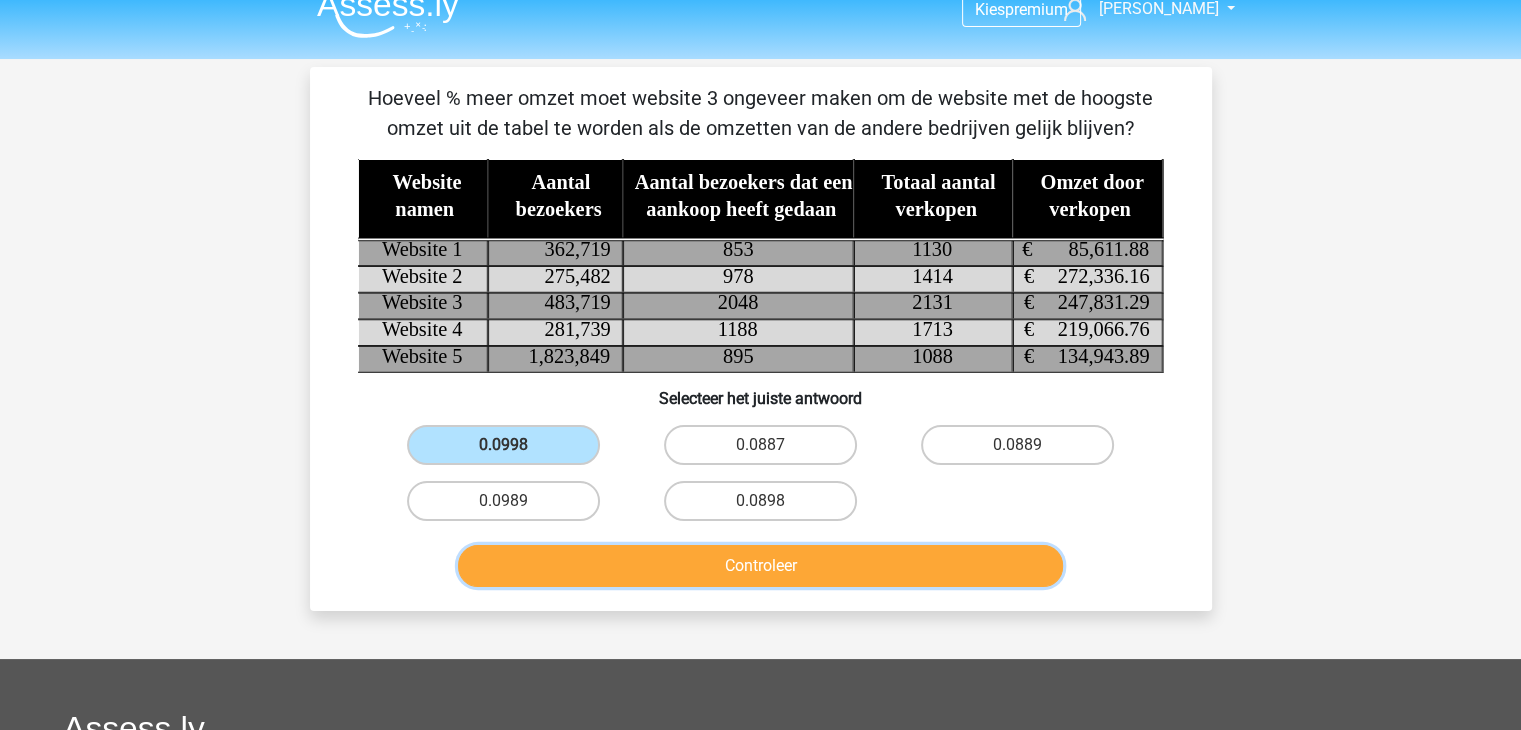 click on "Controleer" at bounding box center (760, 566) 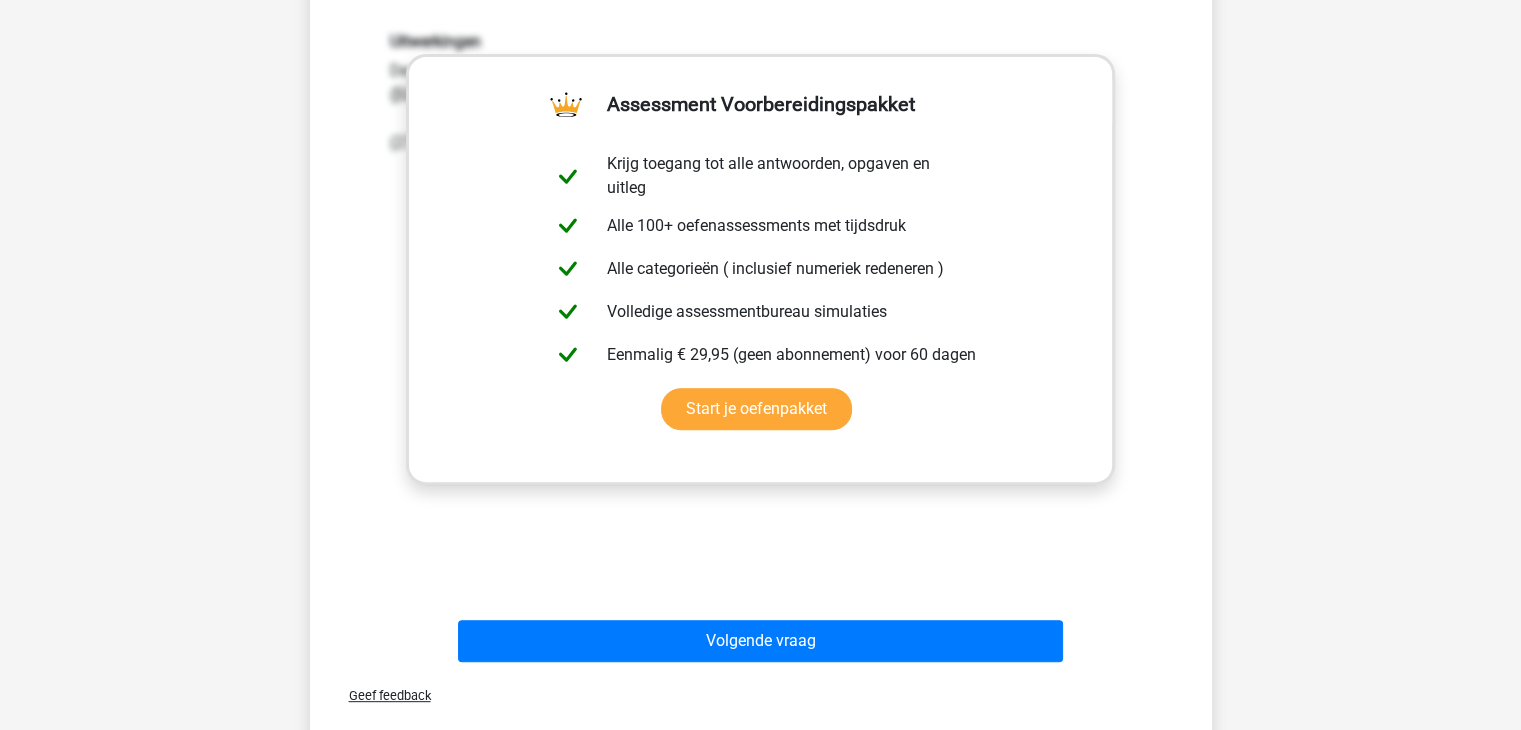 scroll, scrollTop: 611, scrollLeft: 0, axis: vertical 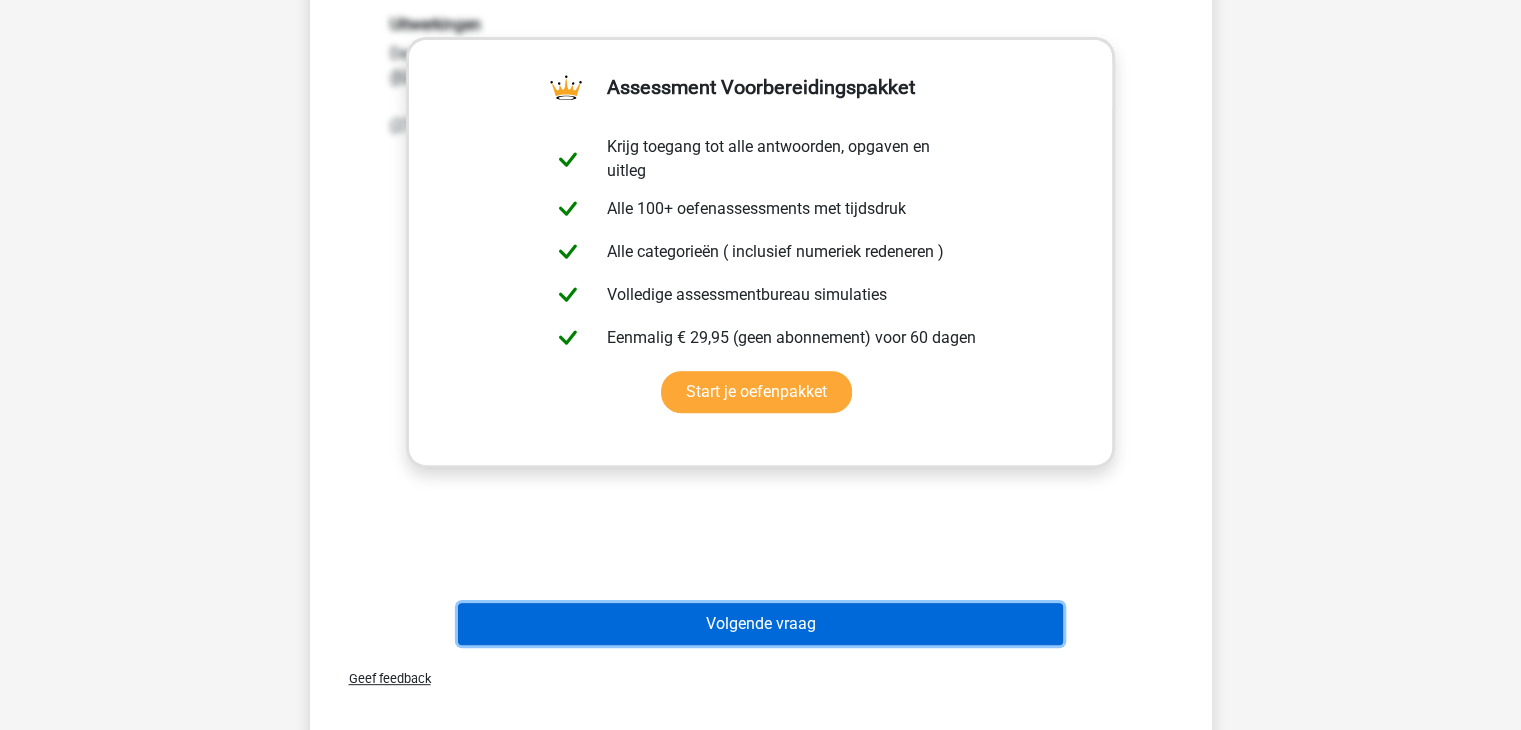 click on "Volgende vraag" at bounding box center [760, 624] 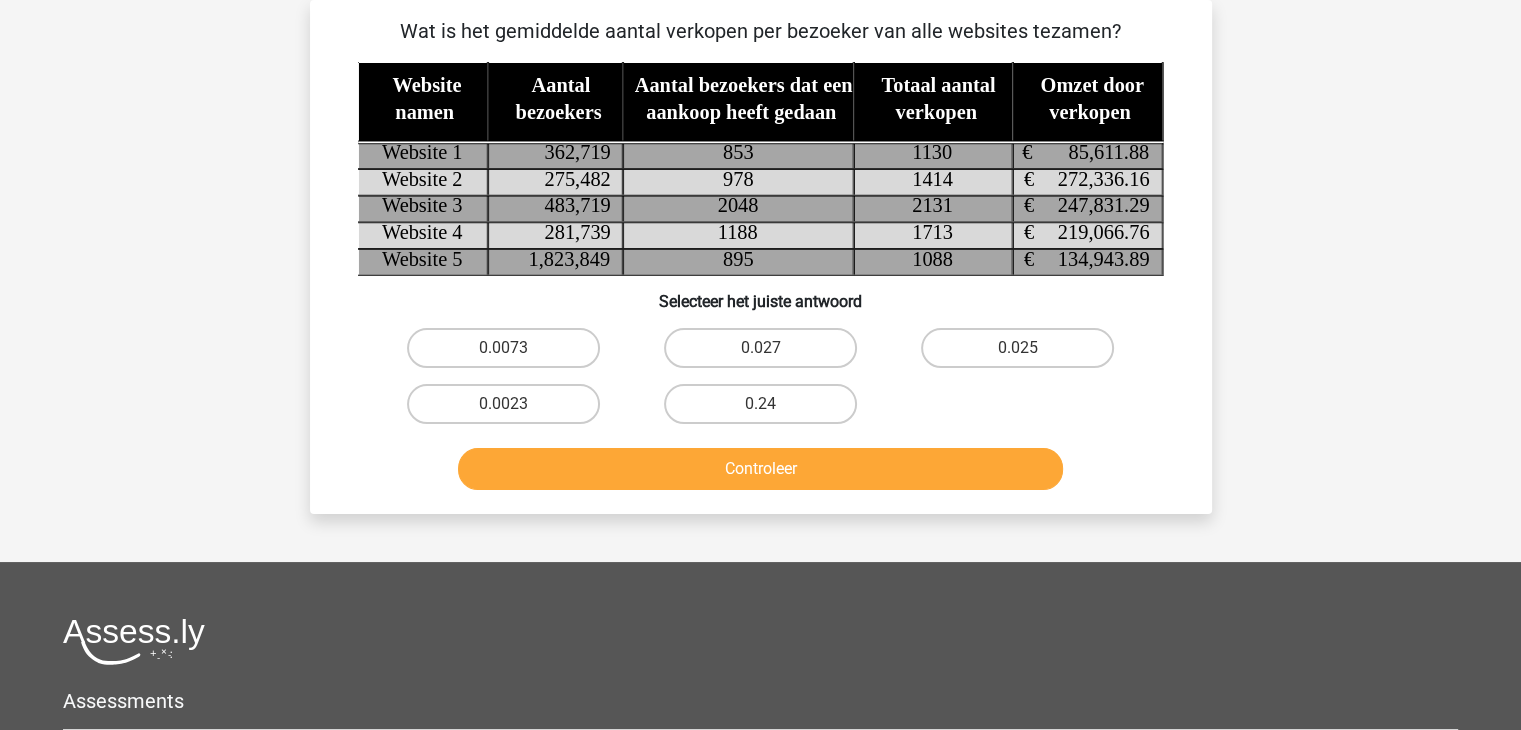 scroll, scrollTop: 0, scrollLeft: 0, axis: both 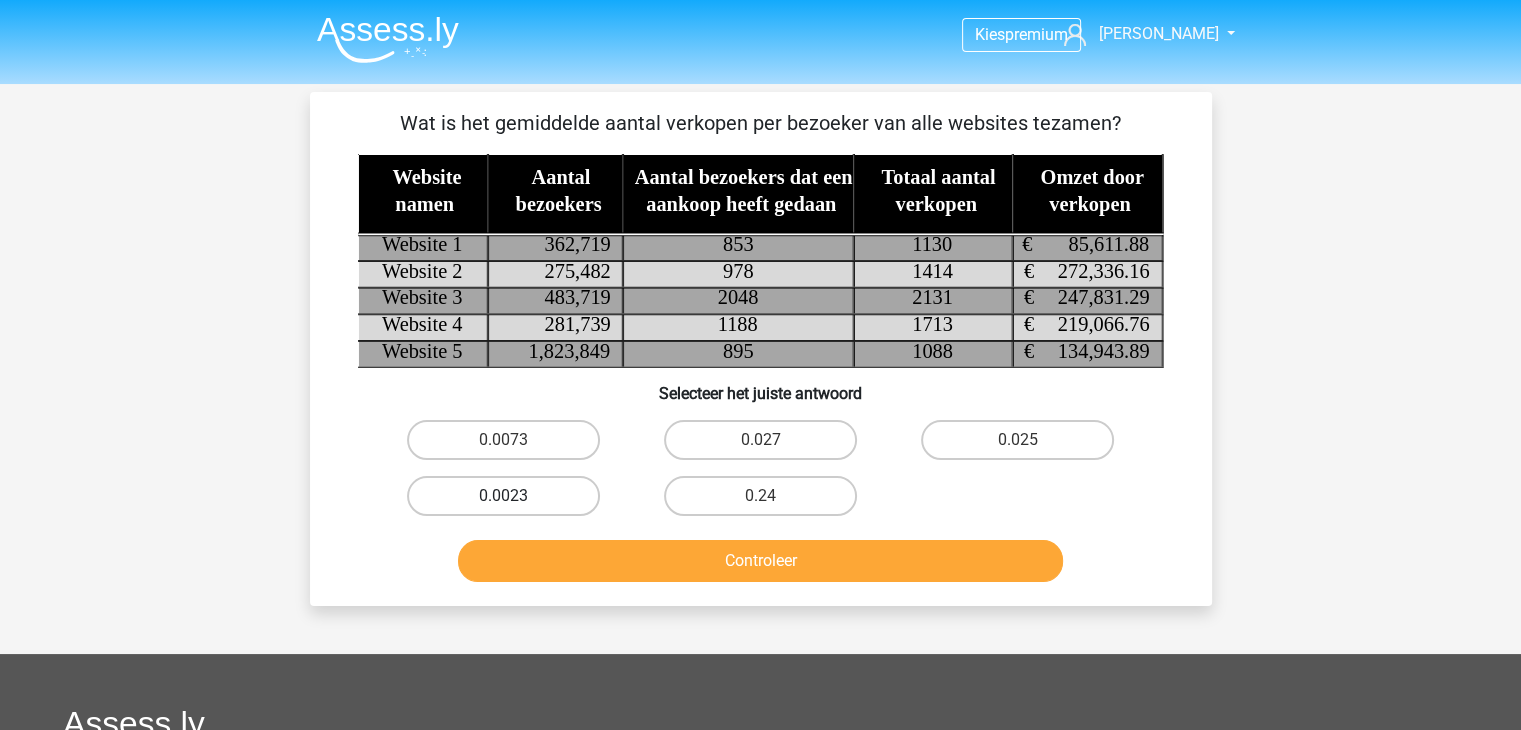 click on "0.0023" at bounding box center (503, 496) 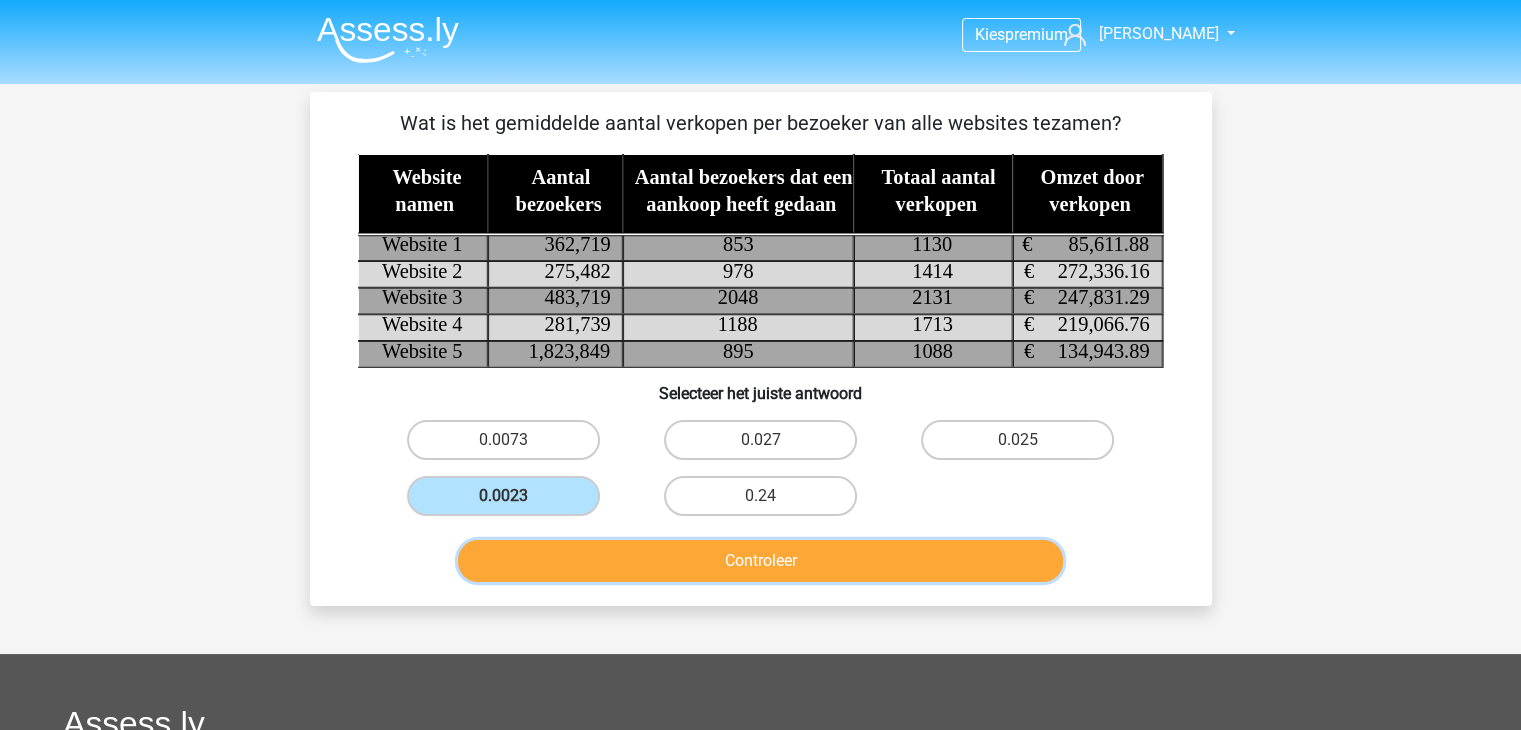 click on "Controleer" at bounding box center [760, 561] 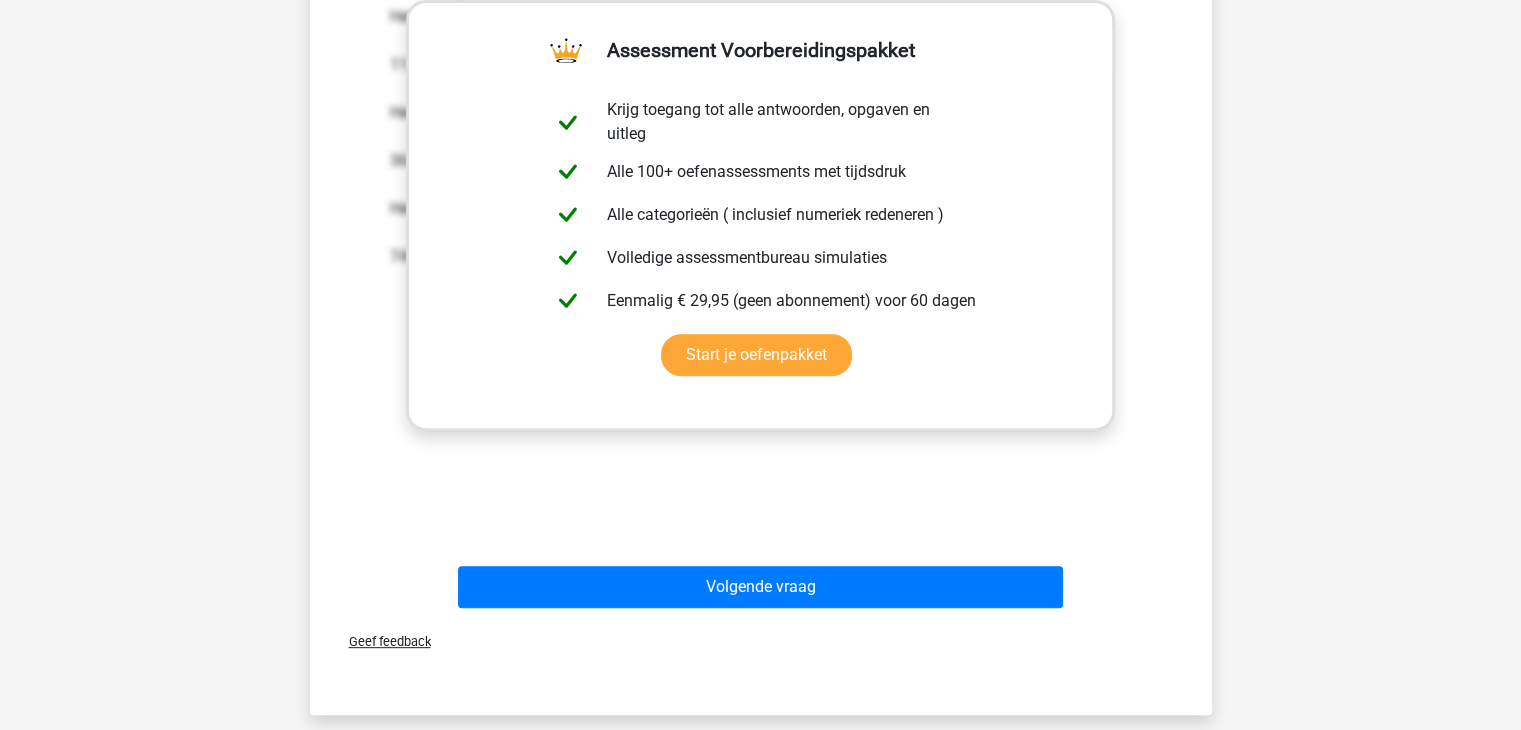 scroll, scrollTop: 614, scrollLeft: 0, axis: vertical 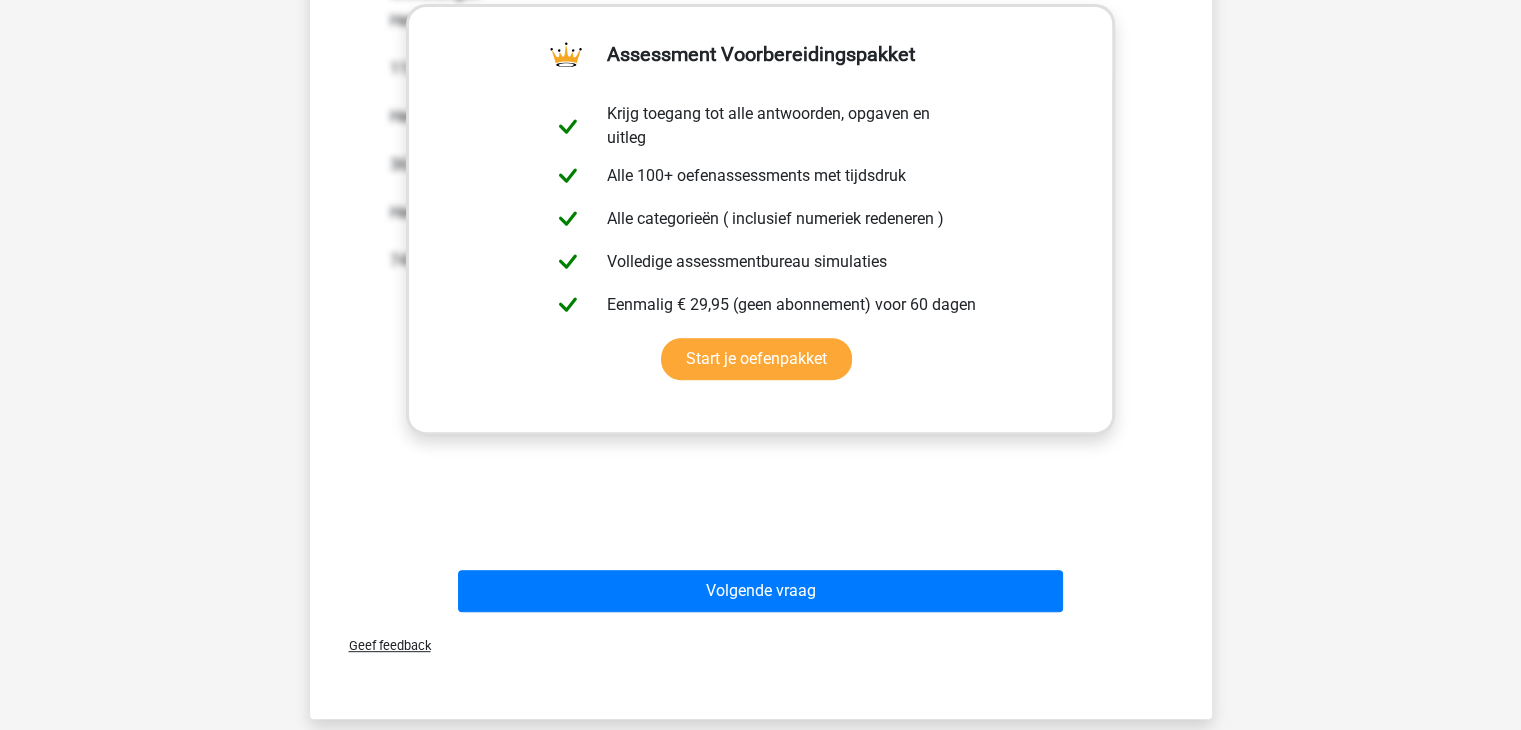 click on "Volgende vraag" at bounding box center (761, 587) 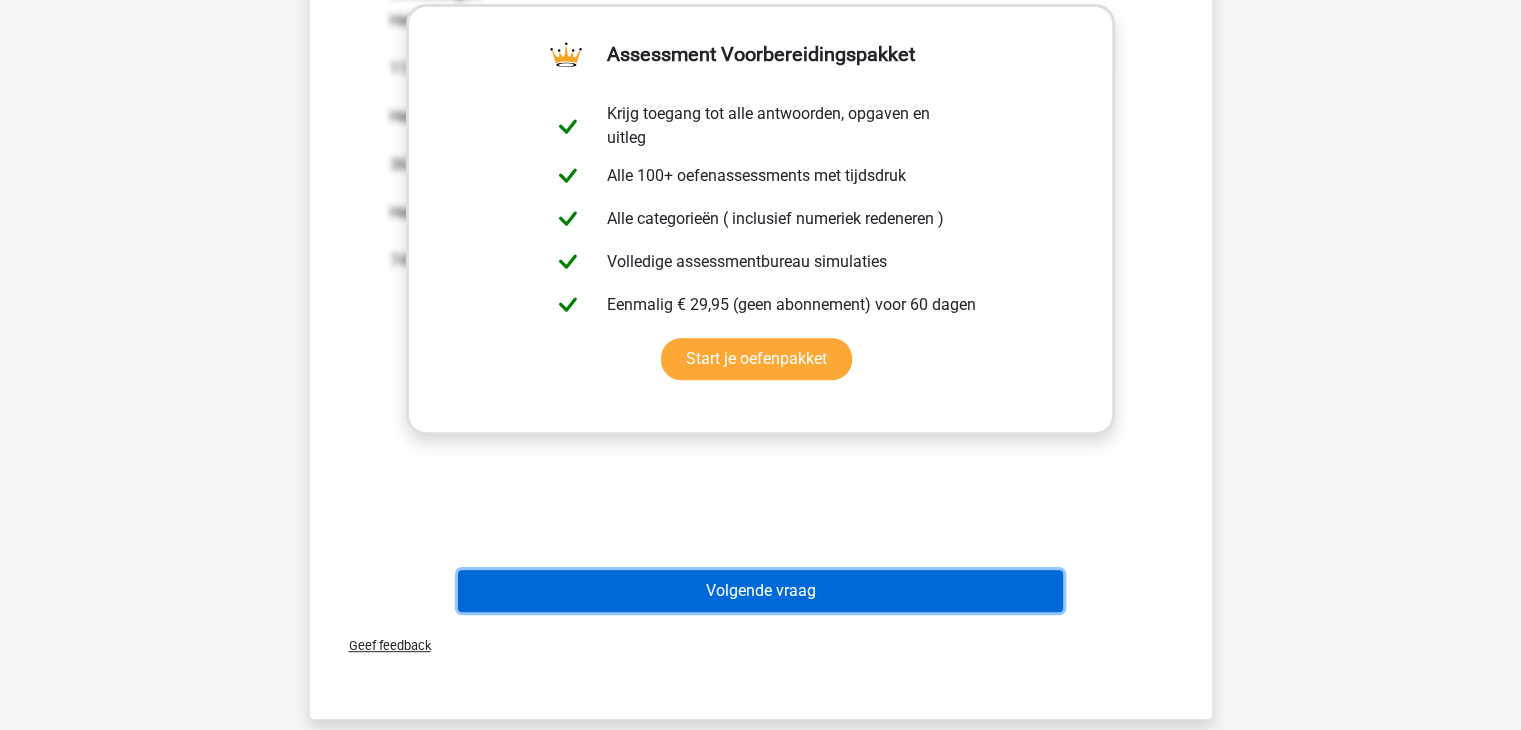 click on "Volgende vraag" at bounding box center (760, 591) 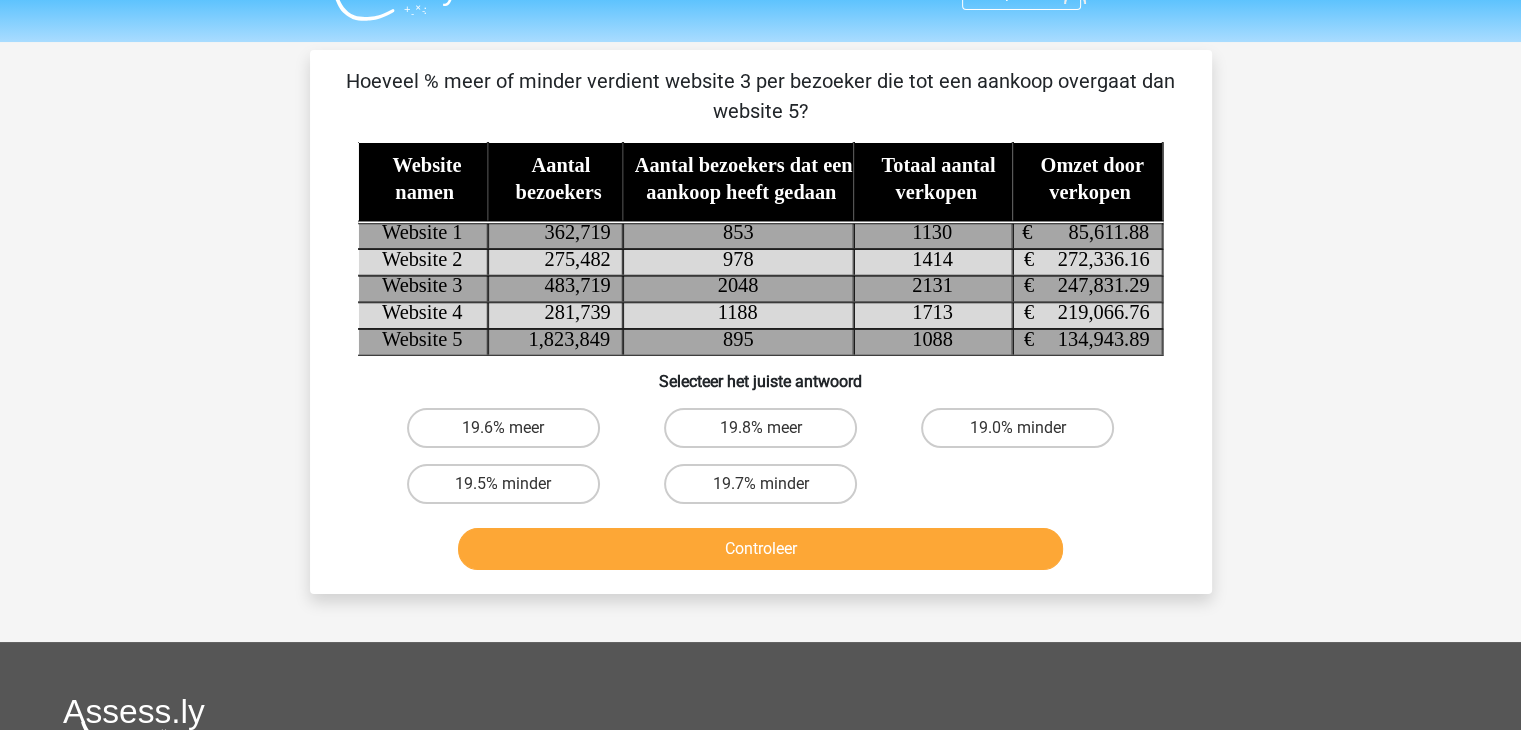 scroll, scrollTop: 39, scrollLeft: 0, axis: vertical 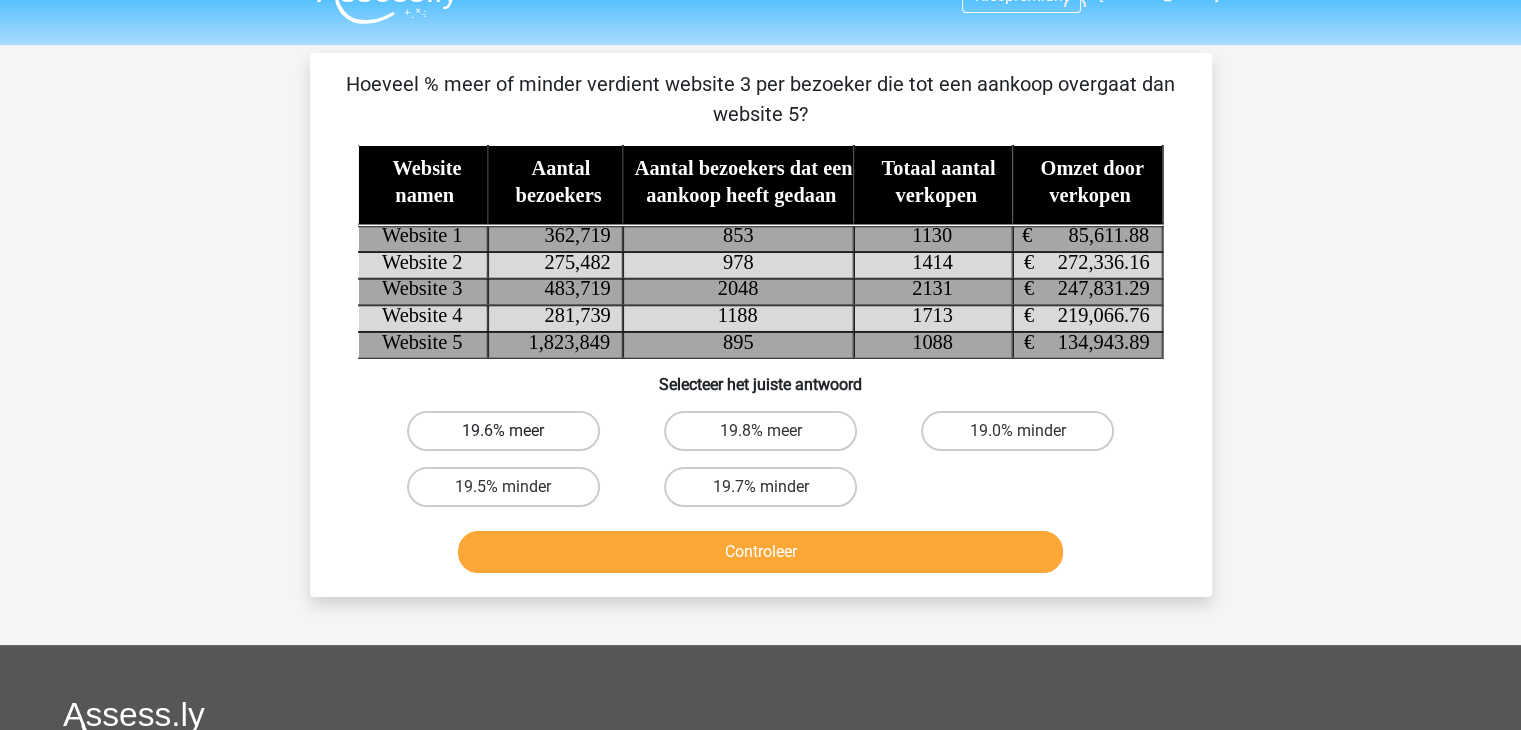 click on "19.6% meer" at bounding box center (503, 431) 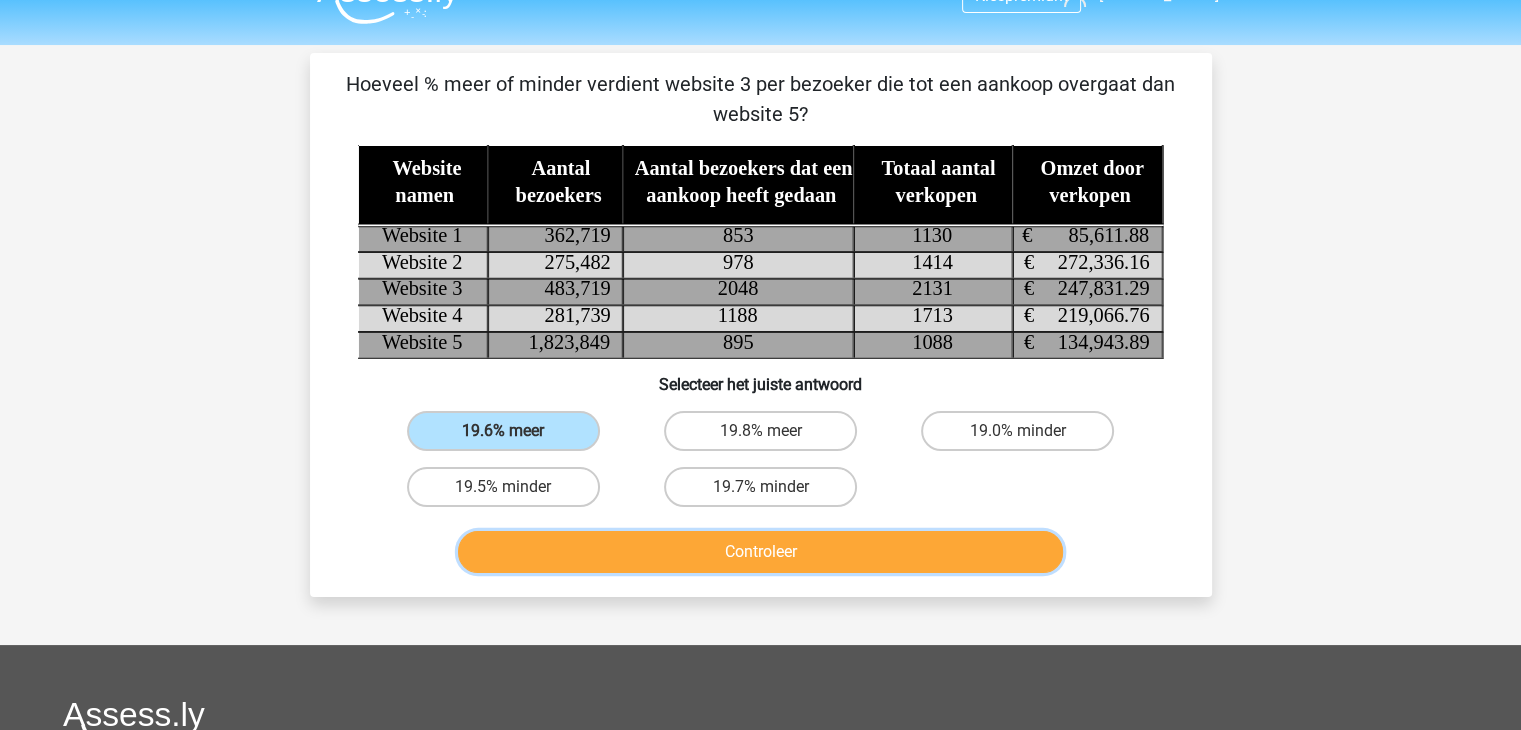 click on "Controleer" at bounding box center (760, 552) 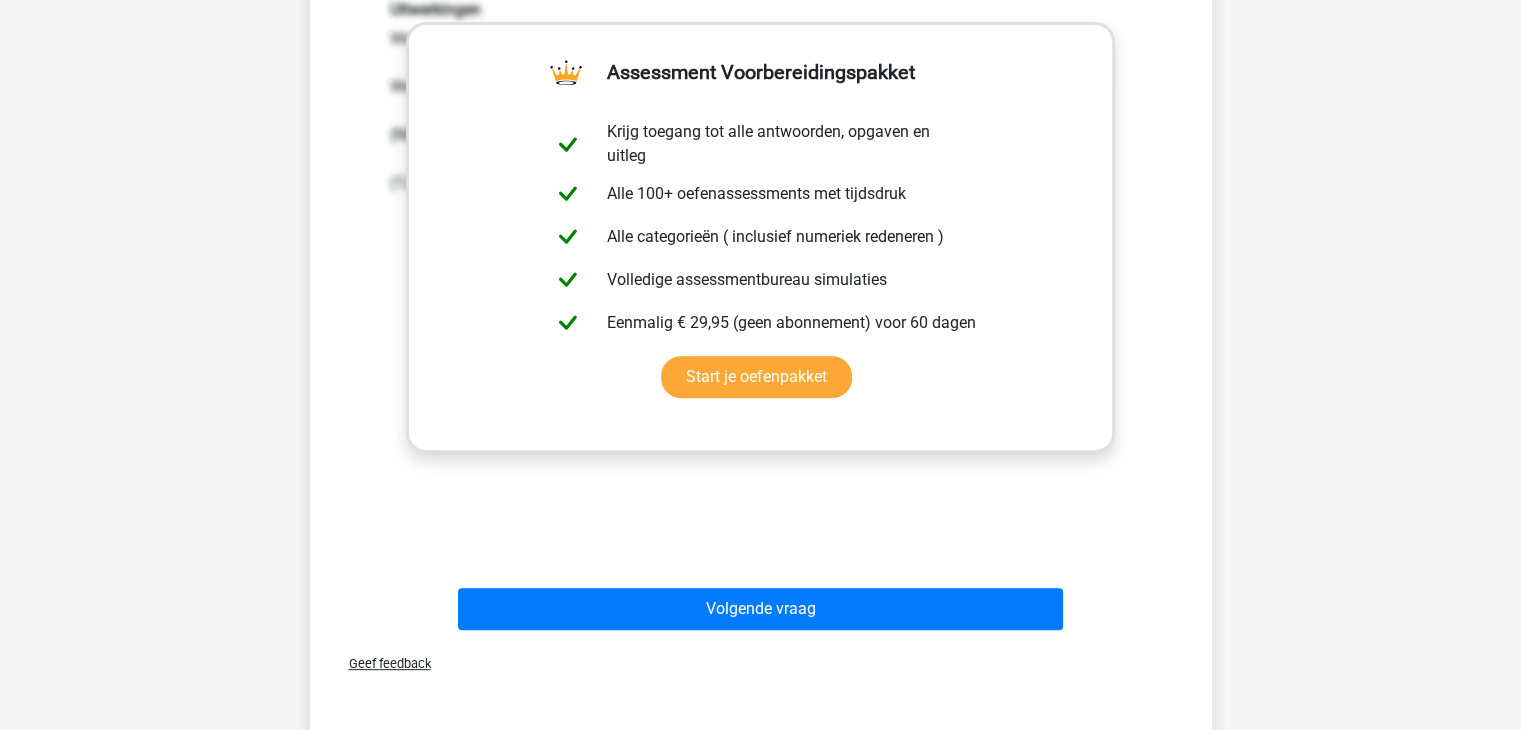 scroll, scrollTop: 733, scrollLeft: 0, axis: vertical 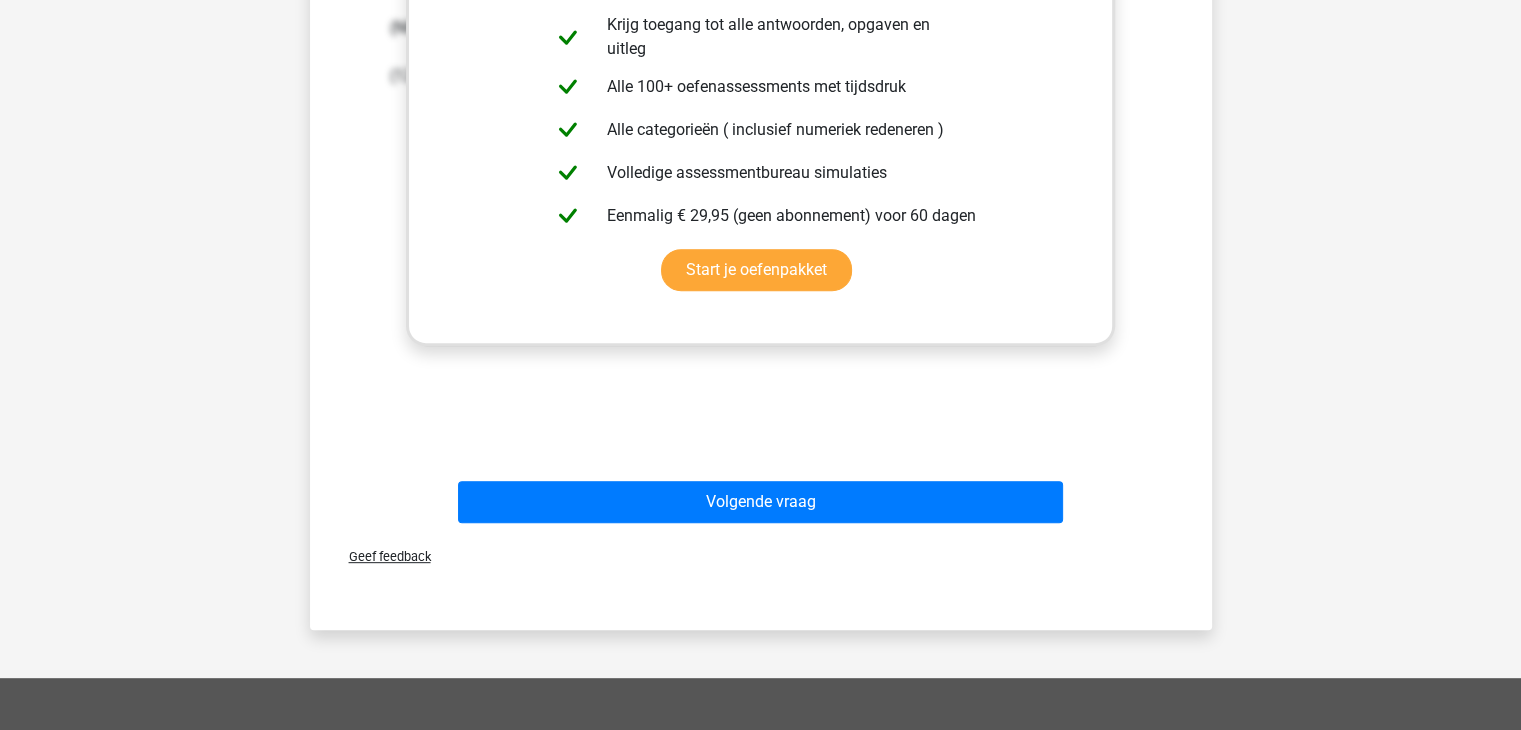 click on "Volgende vraag" at bounding box center (761, 498) 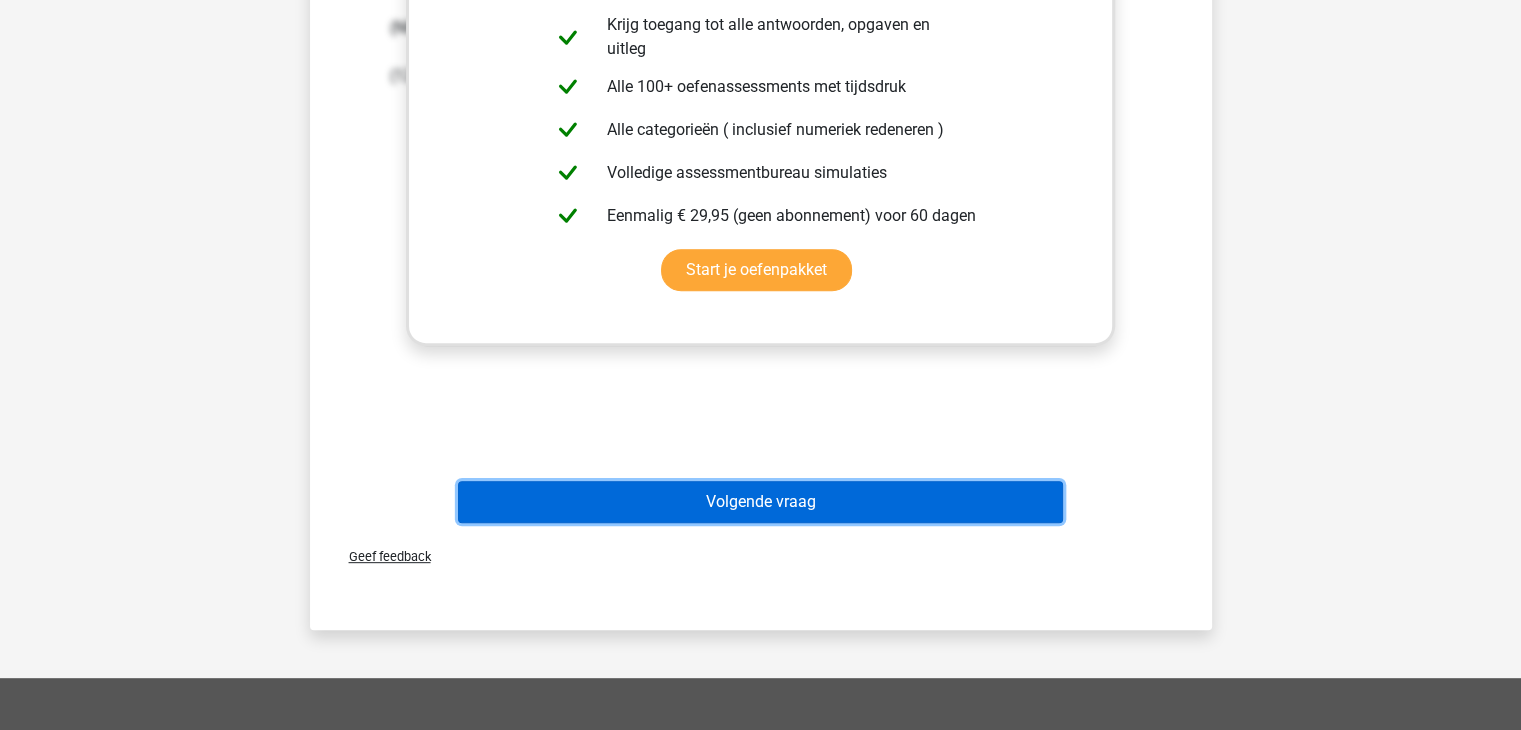 click on "Volgende vraag" at bounding box center (760, 502) 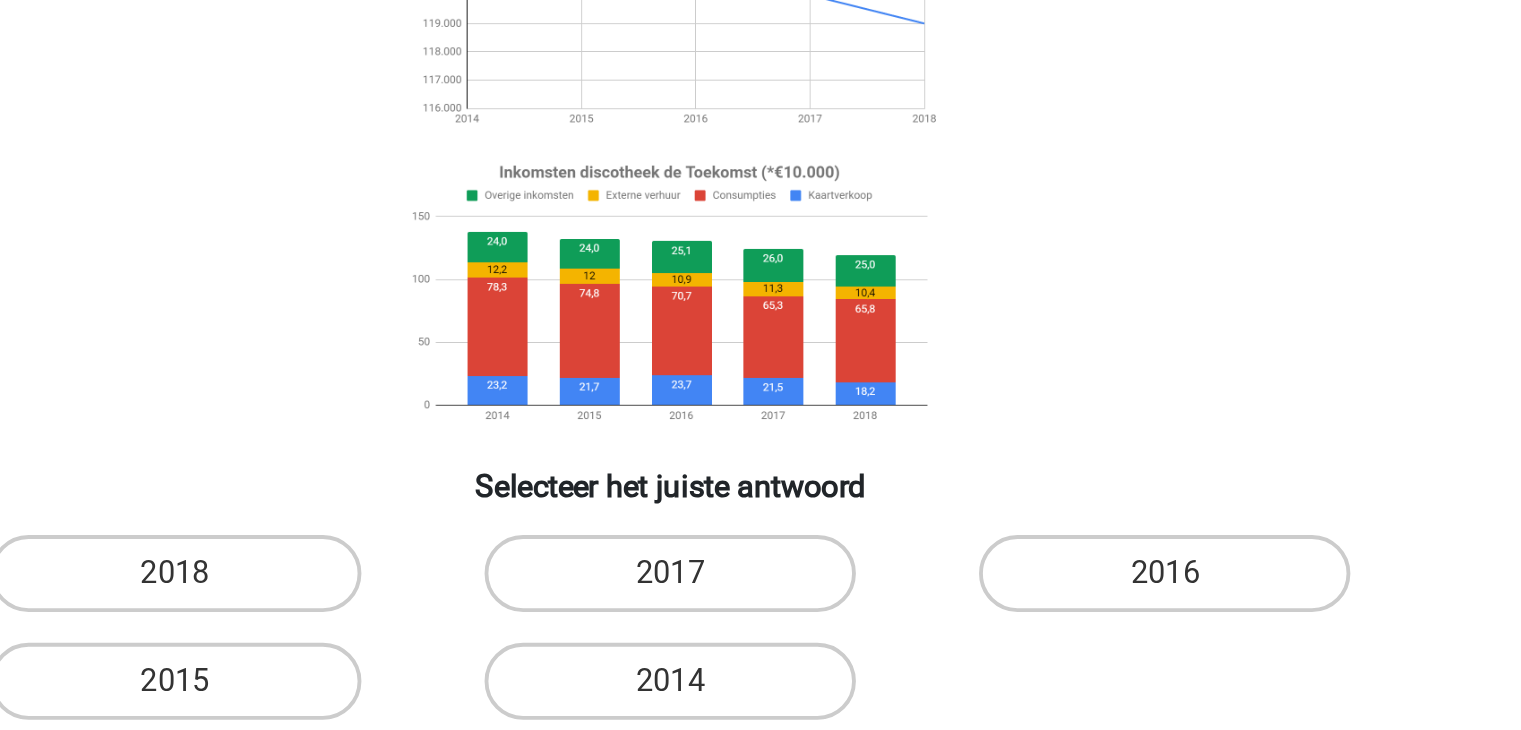 scroll, scrollTop: 56, scrollLeft: 0, axis: vertical 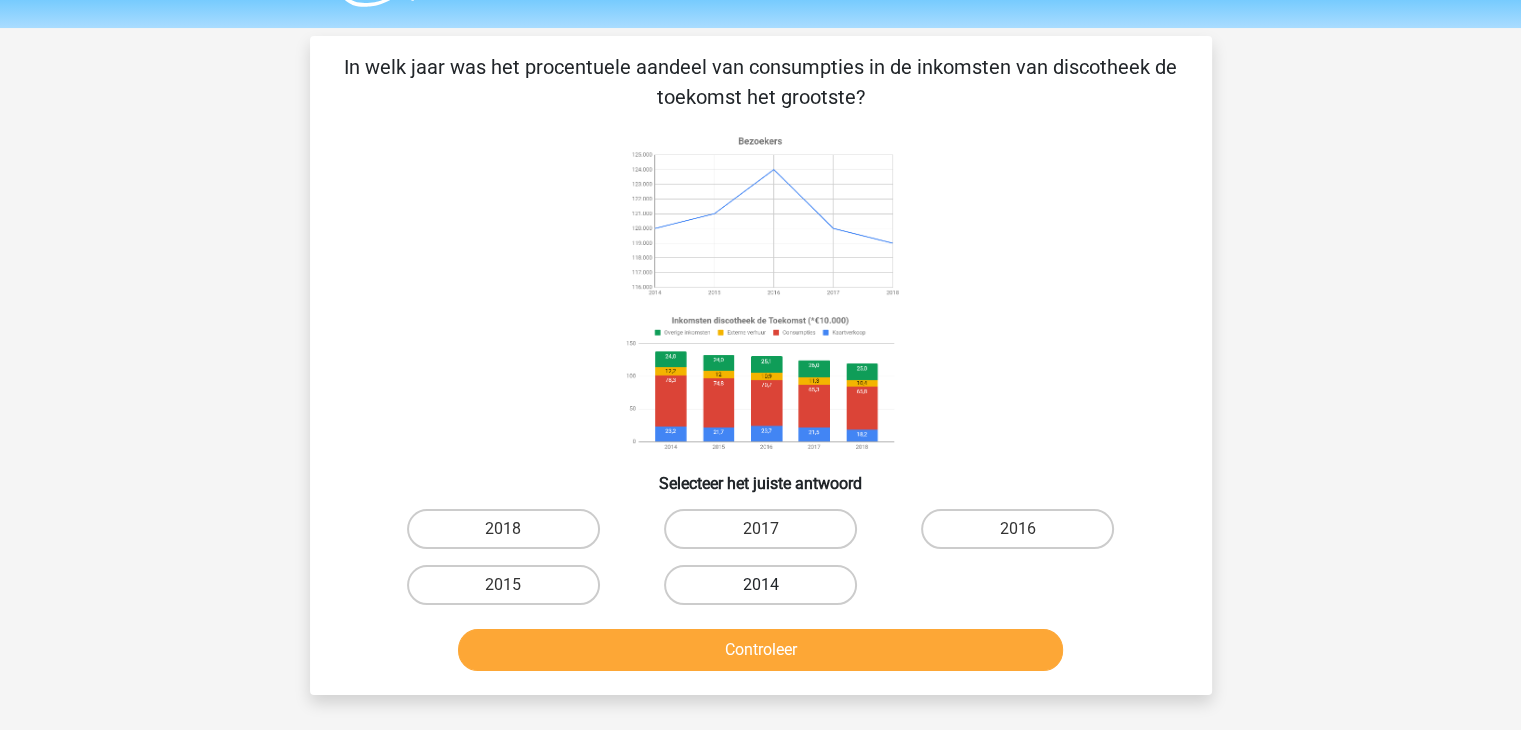 click on "2014" at bounding box center (760, 585) 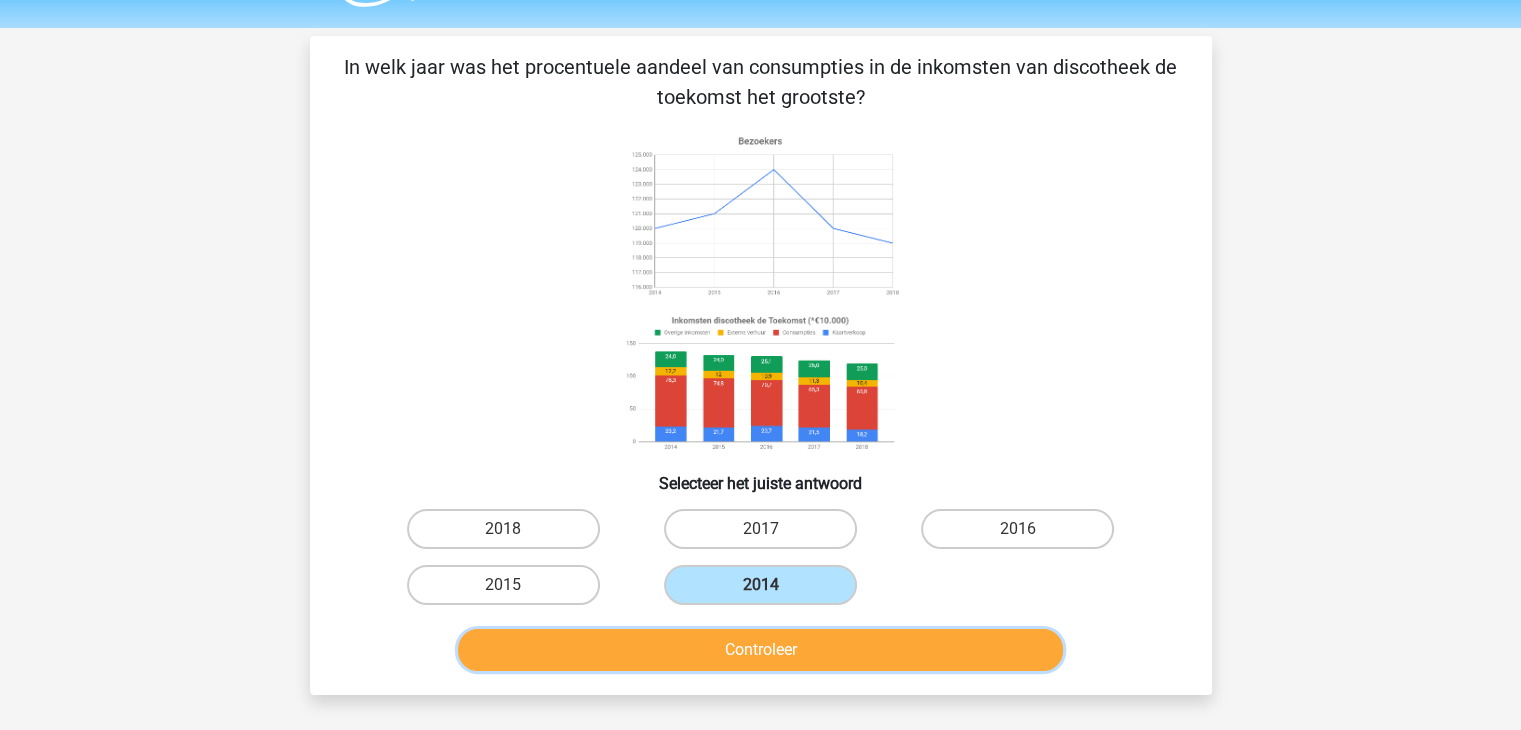 click on "Controleer" at bounding box center (760, 650) 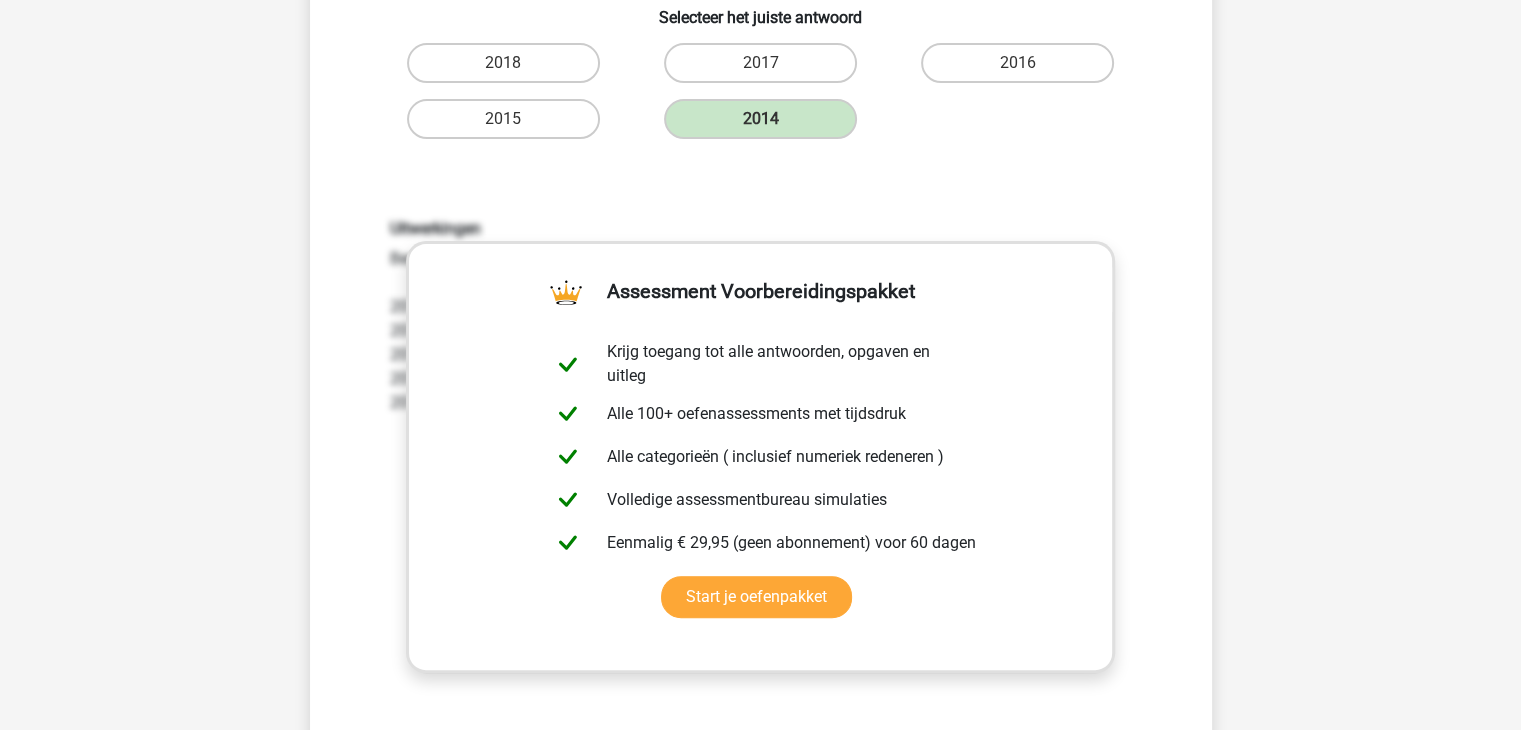 scroll, scrollTop: 886, scrollLeft: 0, axis: vertical 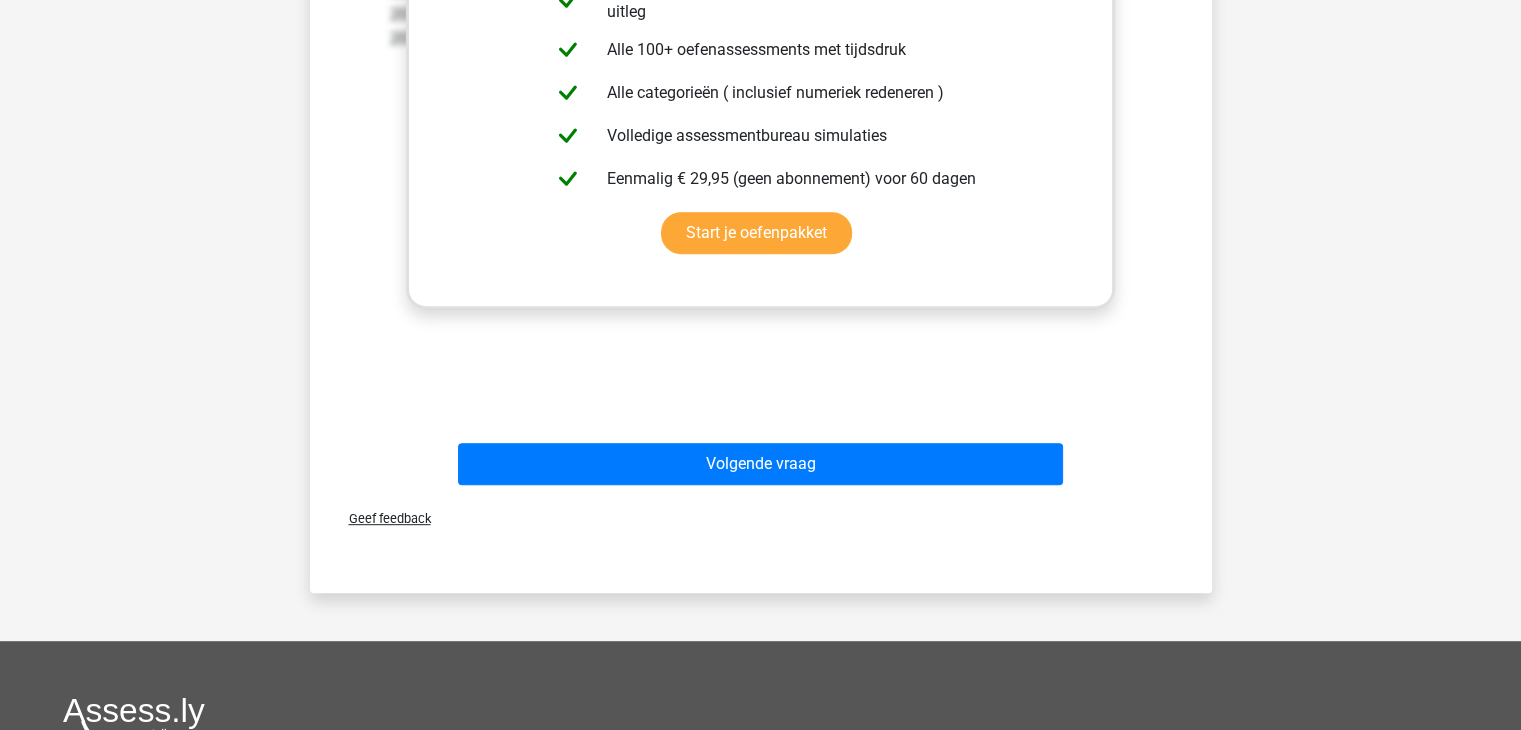 click on "Geef feedback" at bounding box center [761, 518] 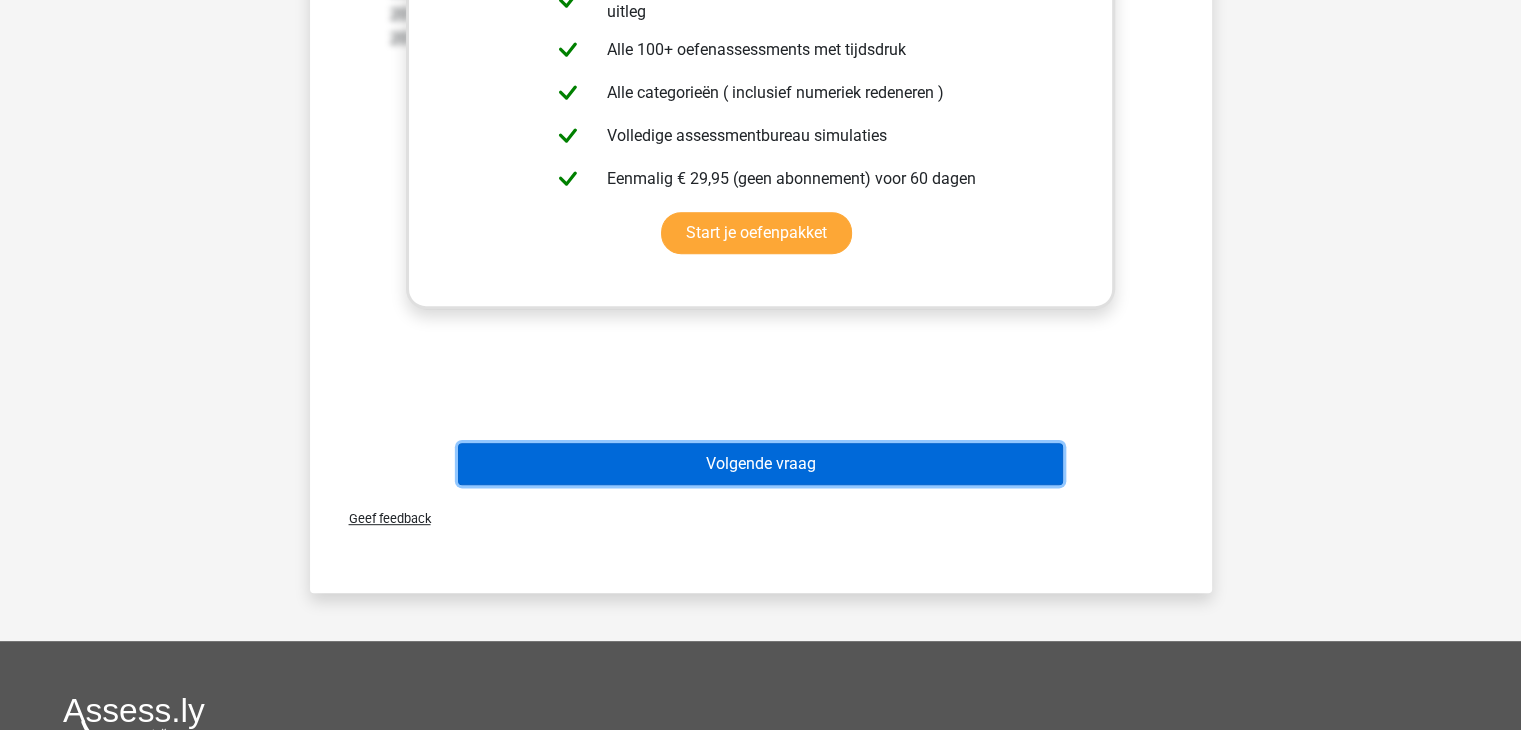 click on "Volgende vraag" at bounding box center (760, 464) 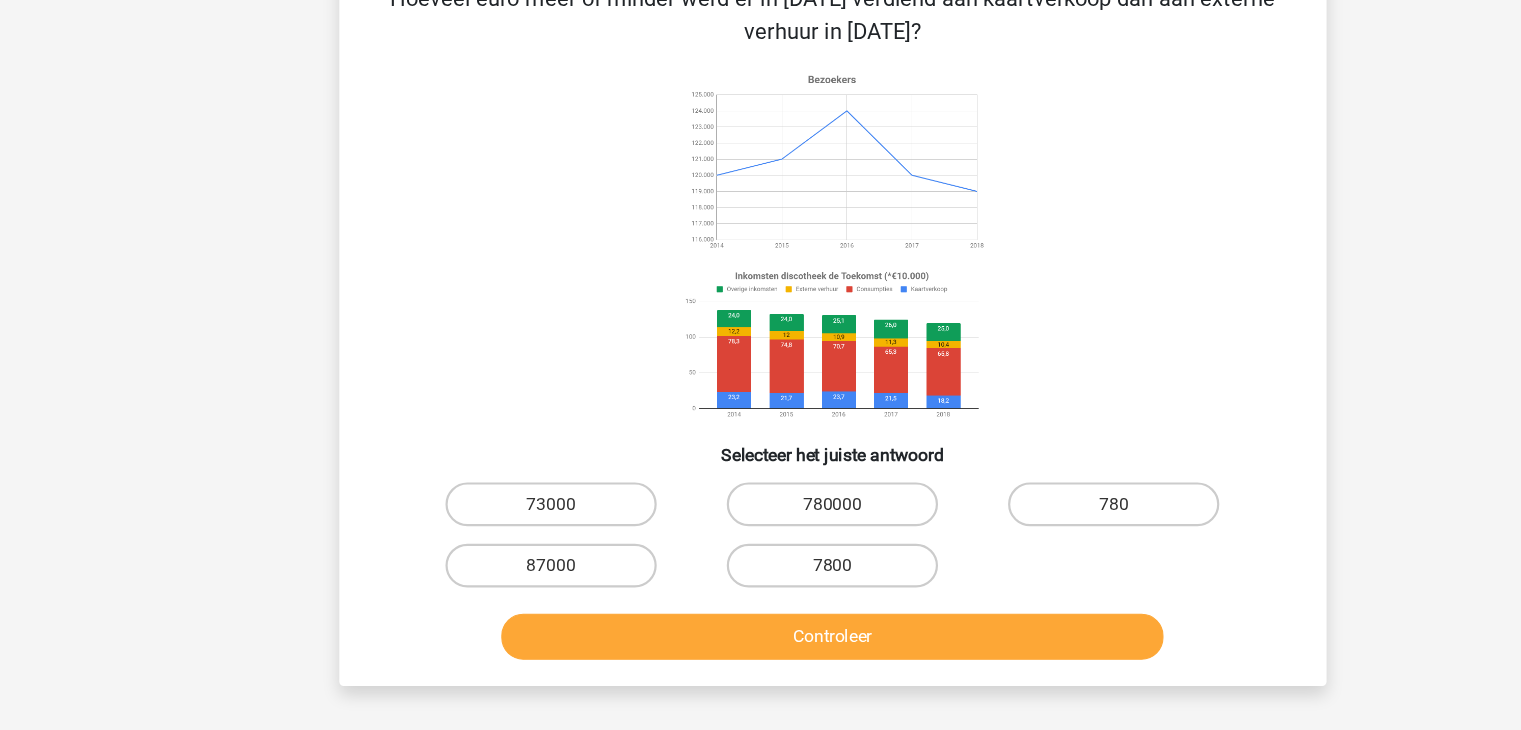 scroll, scrollTop: 0, scrollLeft: 0, axis: both 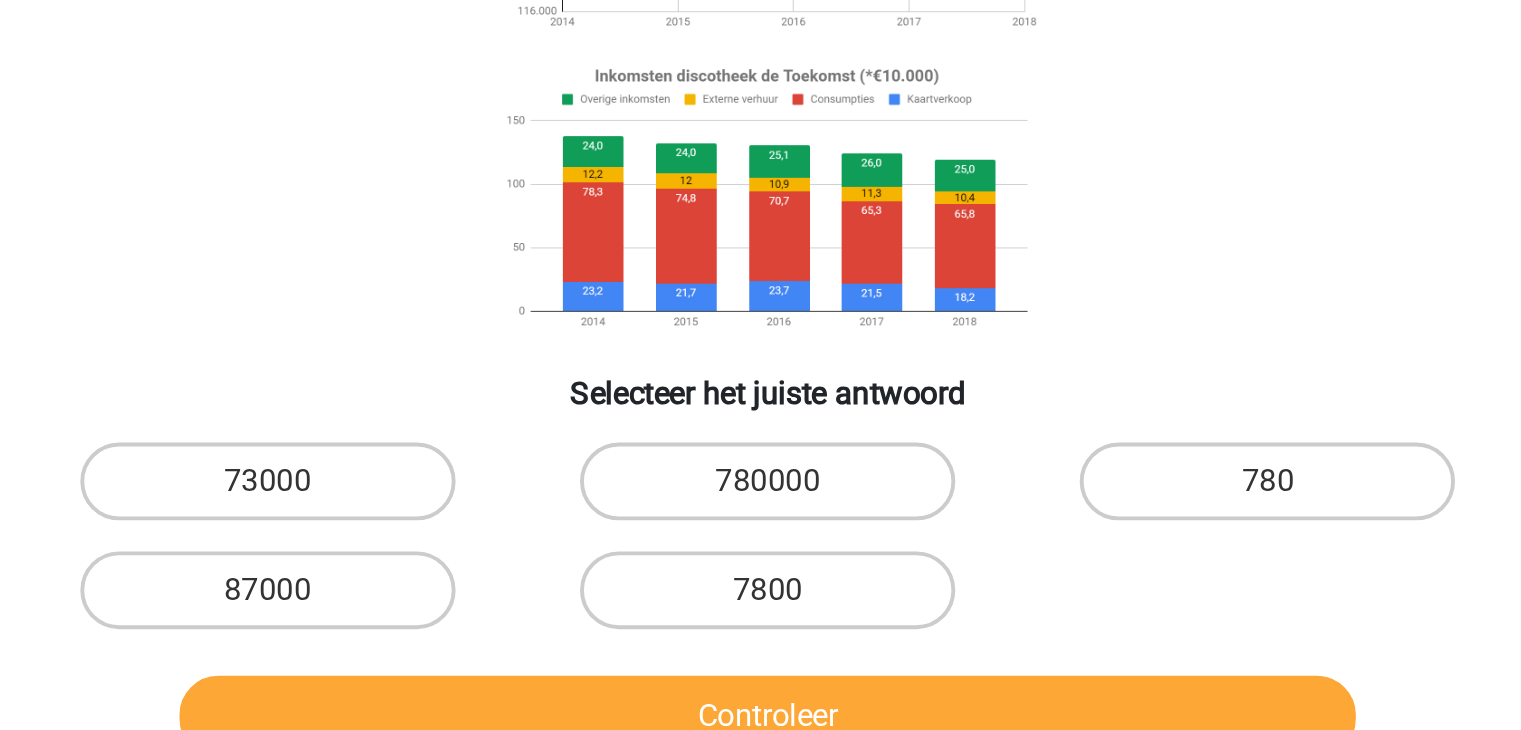 click on "73000" at bounding box center (509, 591) 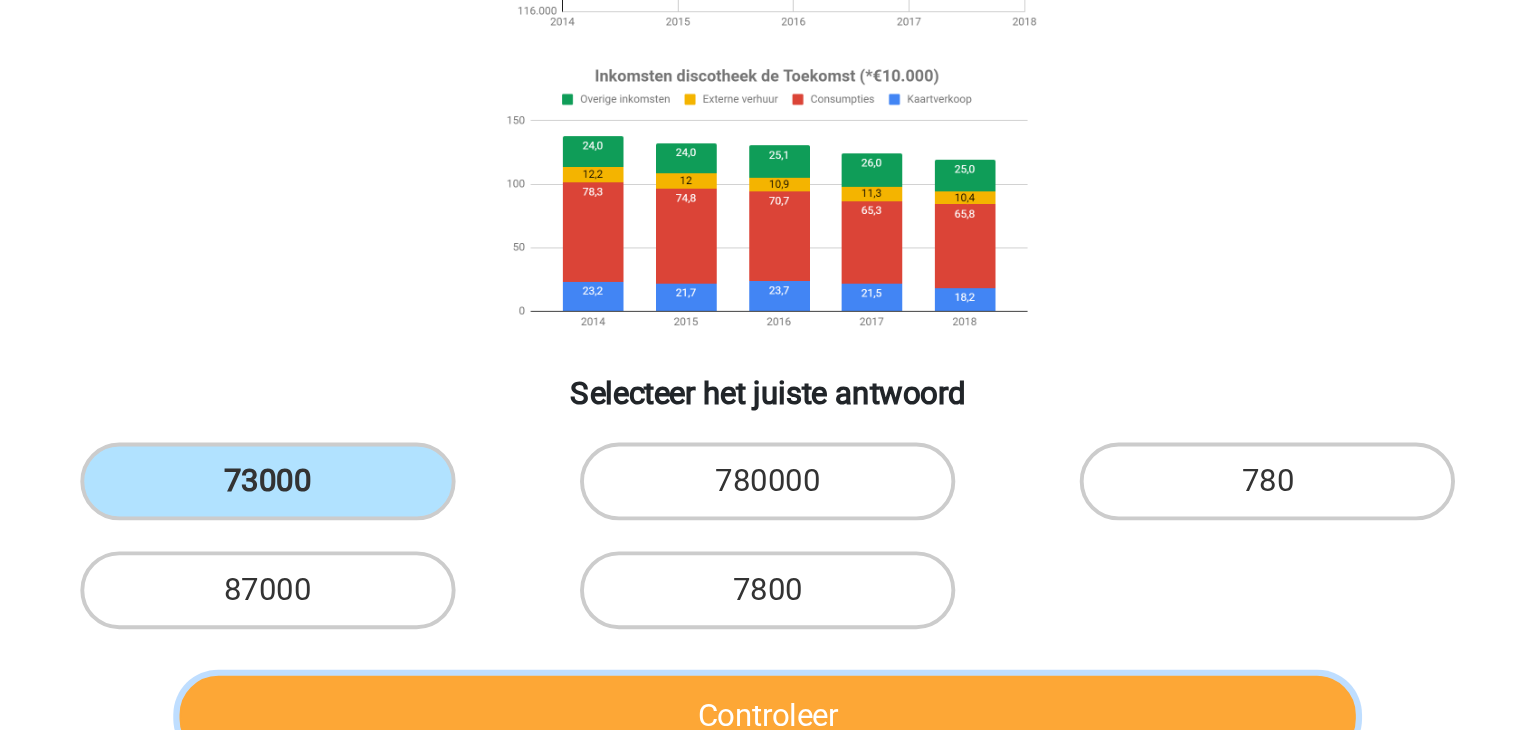 click on "Controleer" at bounding box center (760, 706) 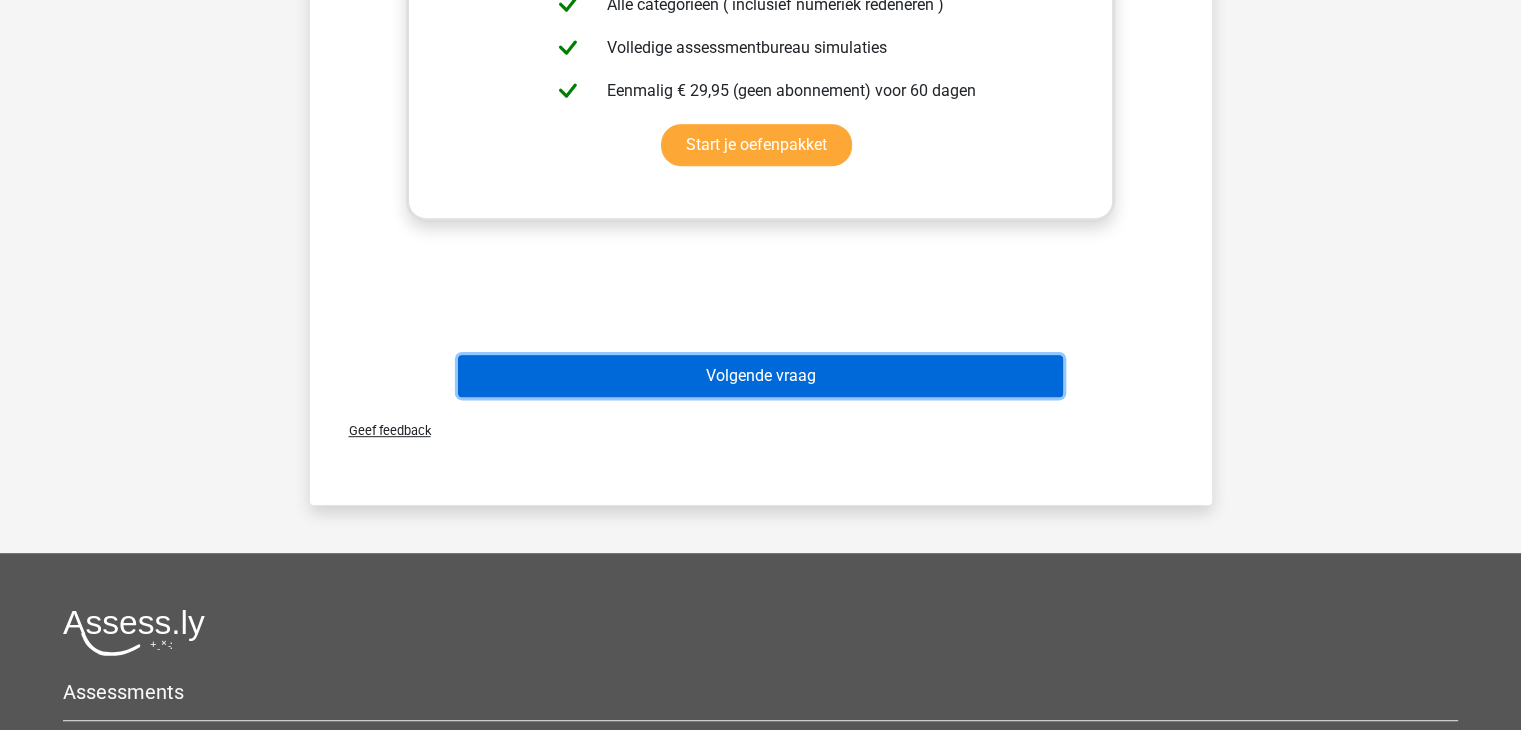 click on "Volgende vraag" at bounding box center (760, 376) 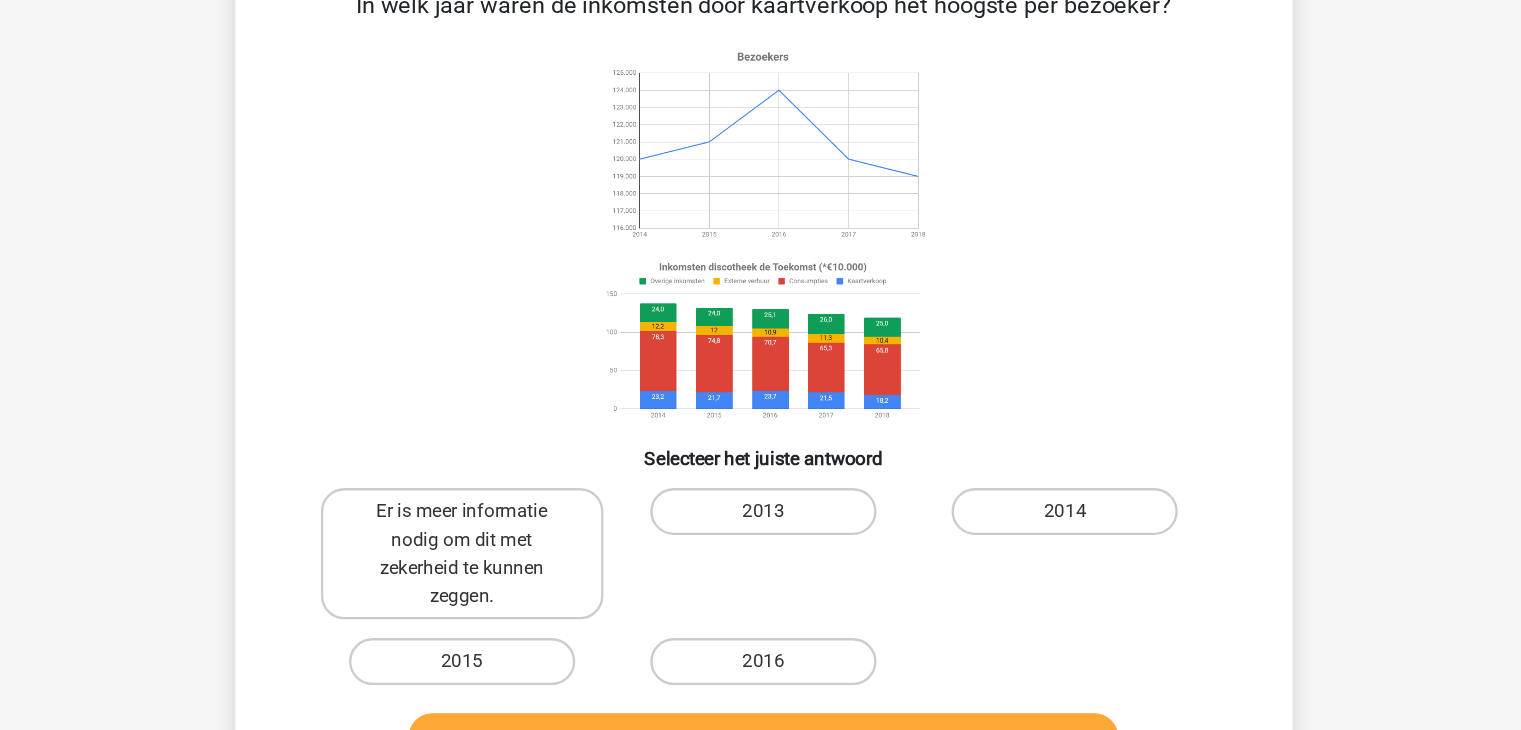 scroll, scrollTop: 12, scrollLeft: 0, axis: vertical 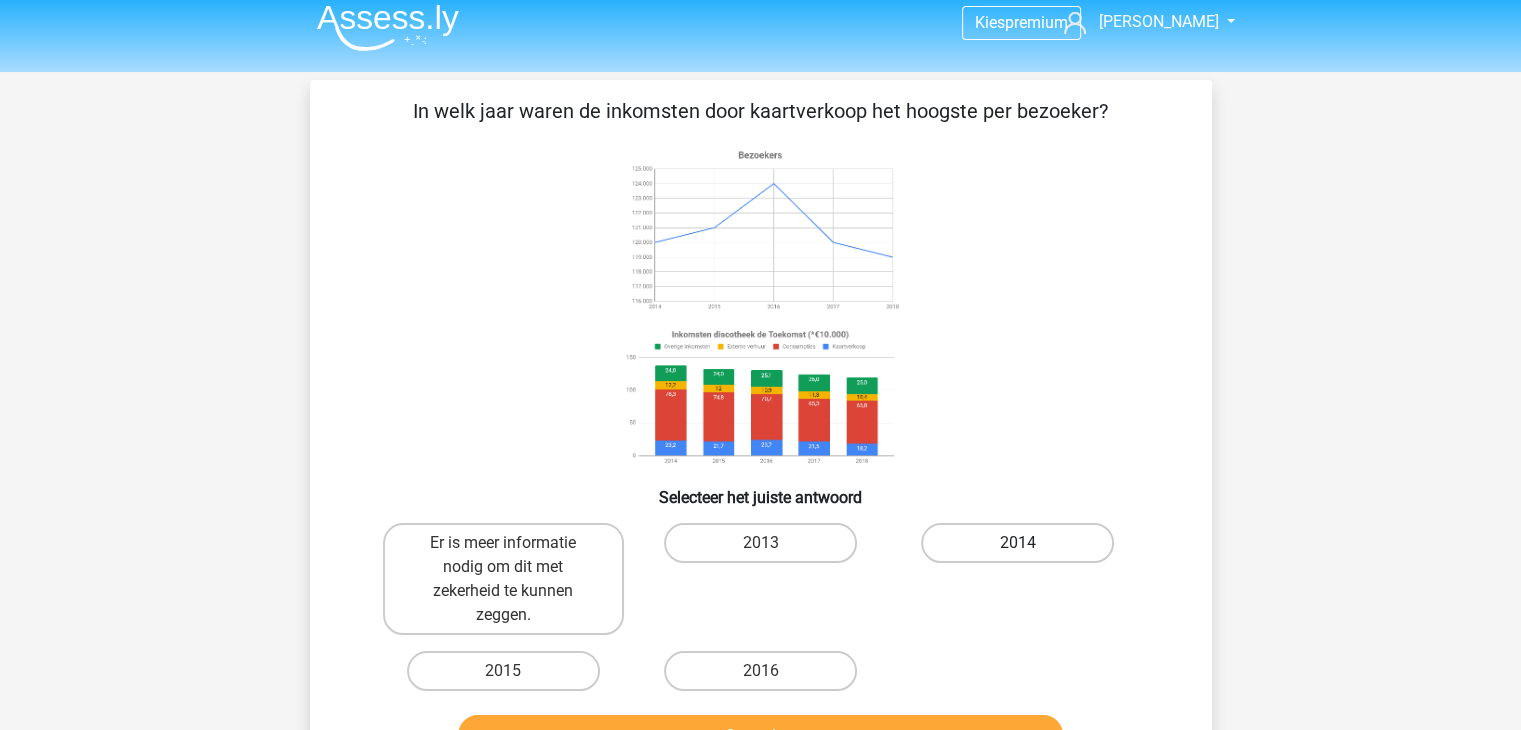 click on "2014" at bounding box center (1017, 543) 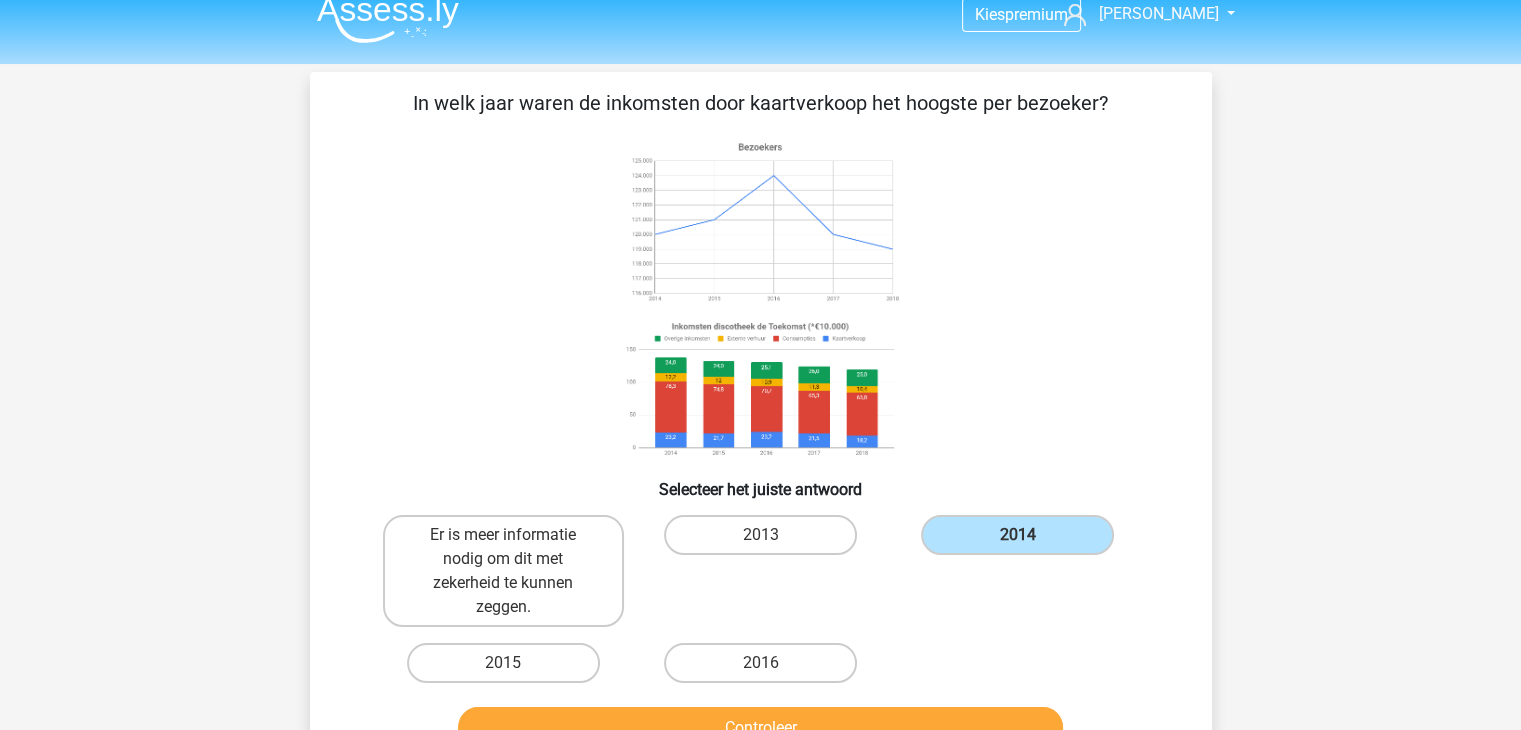 scroll, scrollTop: 171, scrollLeft: 0, axis: vertical 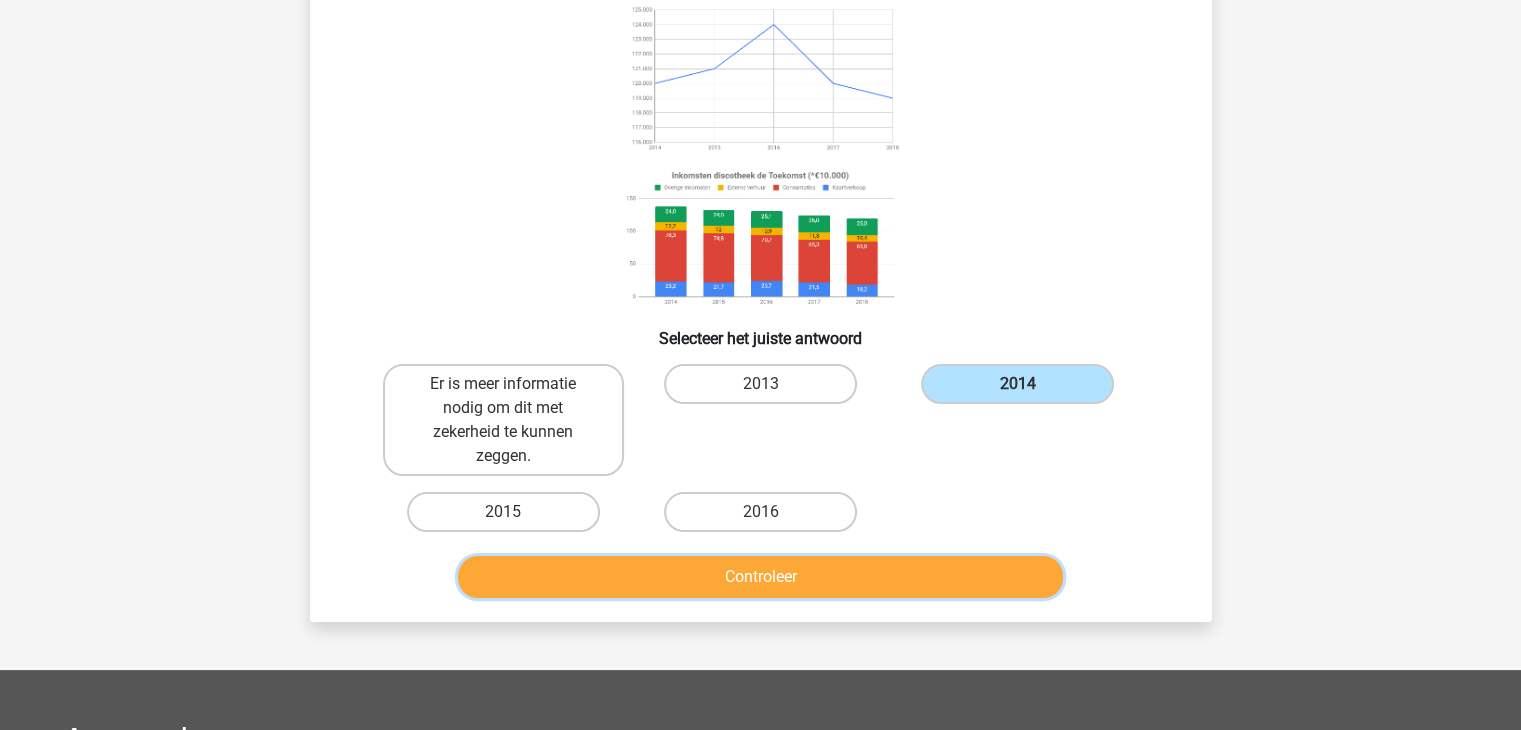 click on "Controleer" at bounding box center [760, 577] 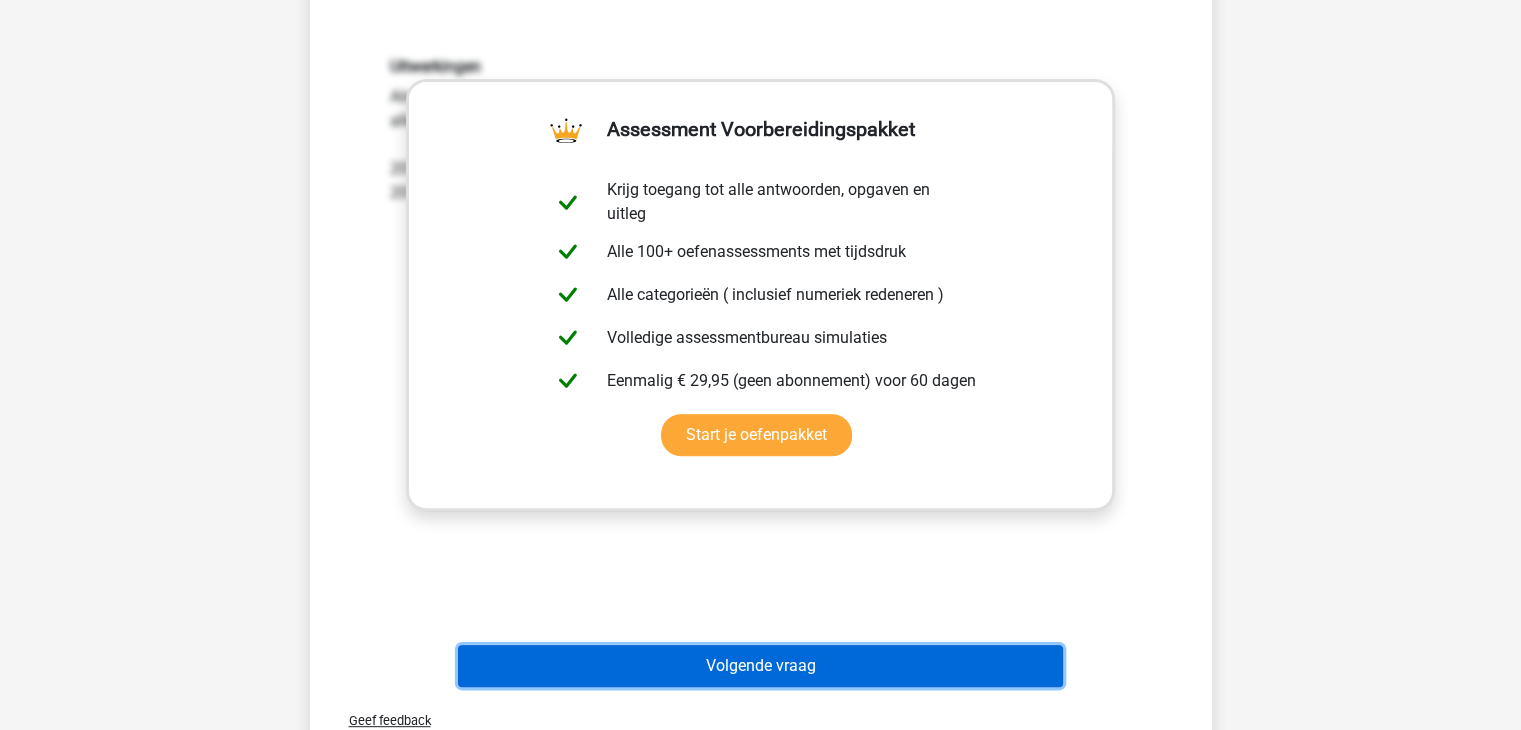 click on "Volgende vraag" at bounding box center (760, 666) 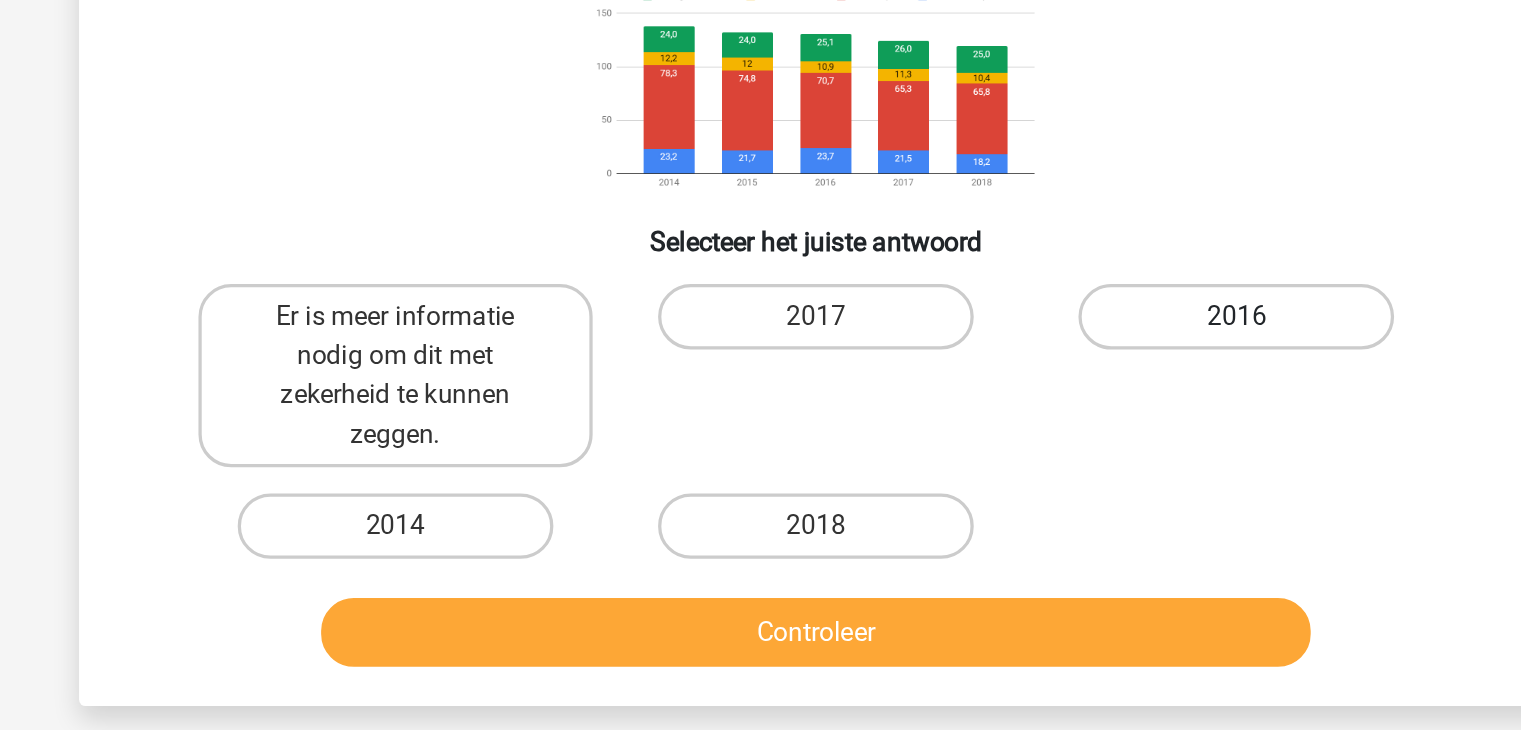 scroll, scrollTop: 79, scrollLeft: 0, axis: vertical 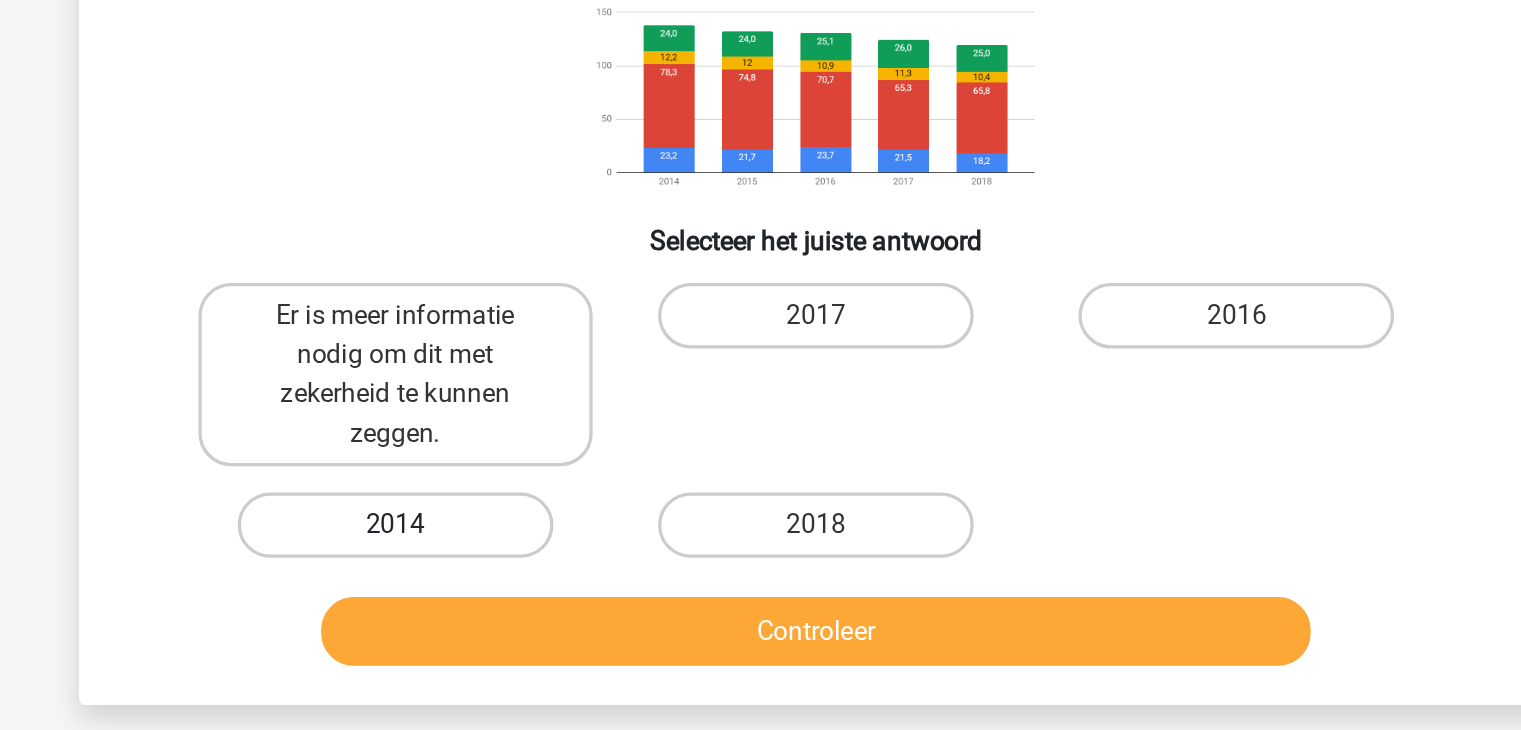click on "2014" at bounding box center [503, 604] 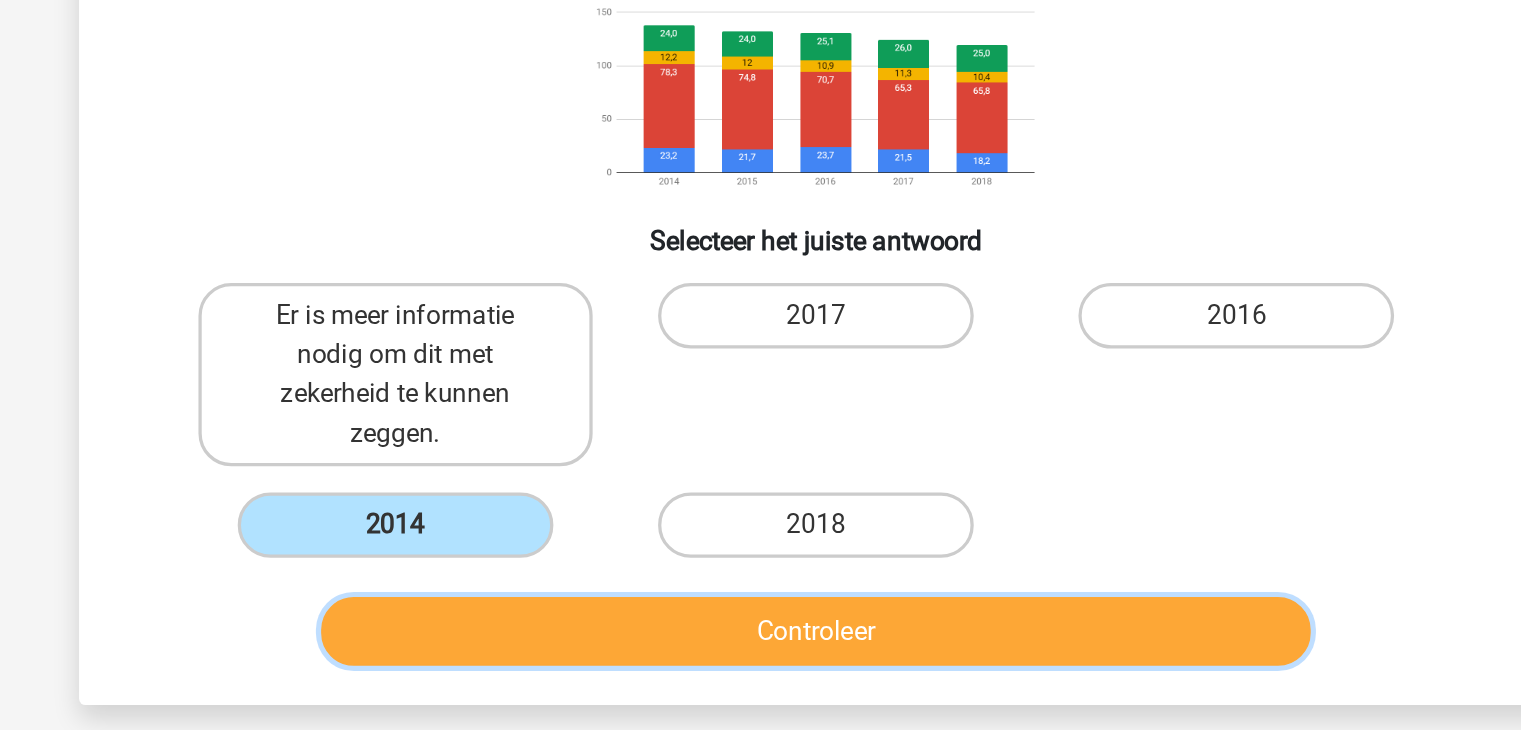 click on "Controleer" at bounding box center (760, 669) 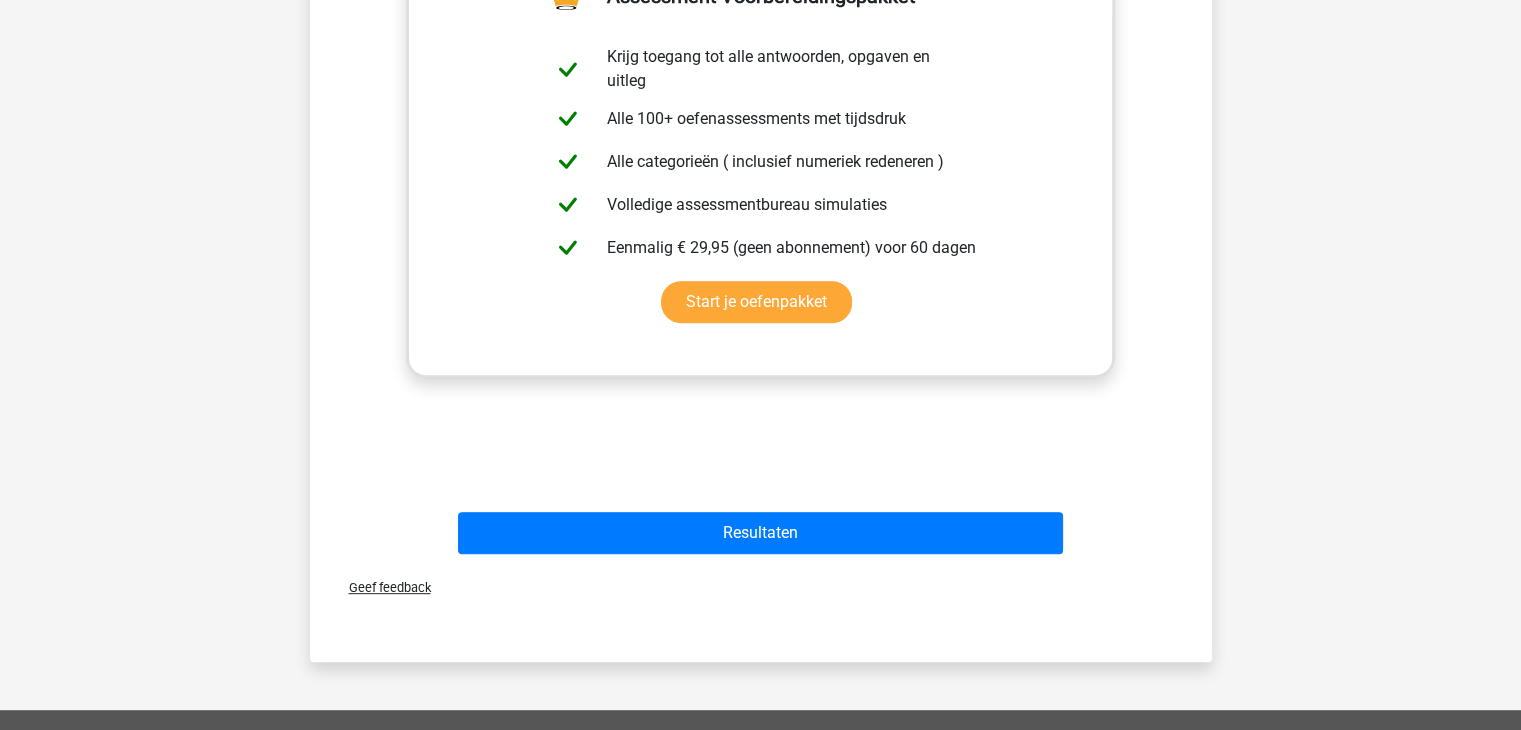scroll, scrollTop: 860, scrollLeft: 0, axis: vertical 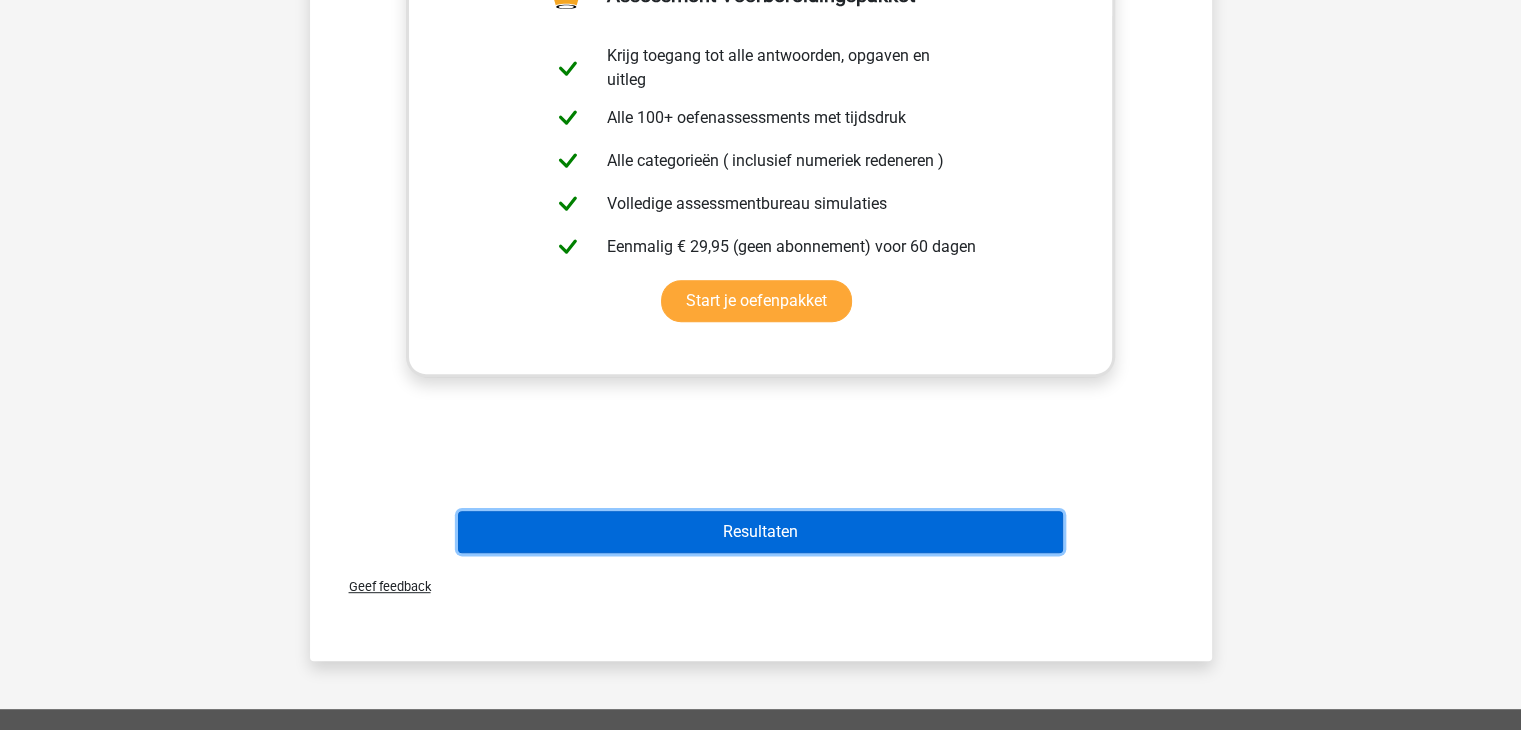 click on "Resultaten" at bounding box center [760, 532] 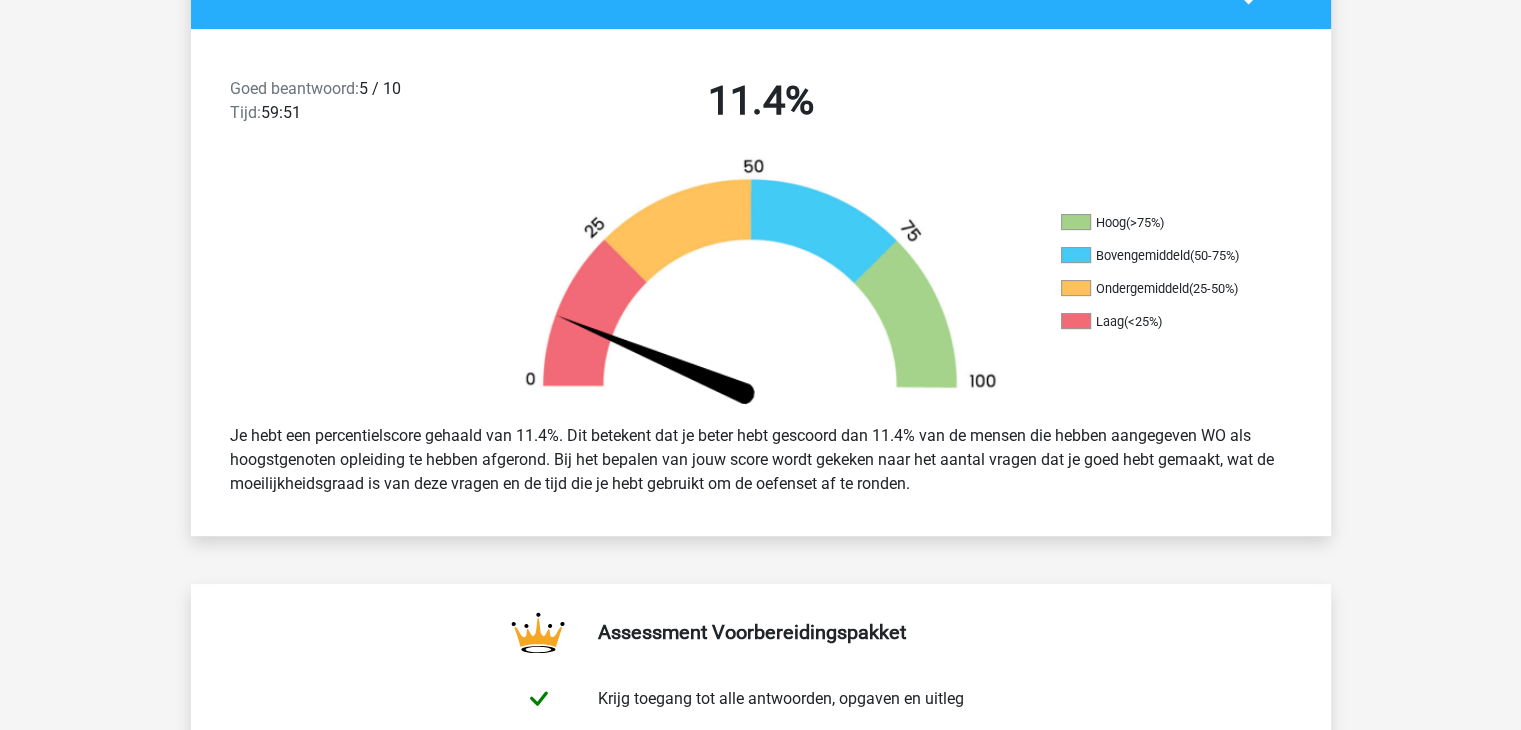 scroll, scrollTop: 480, scrollLeft: 0, axis: vertical 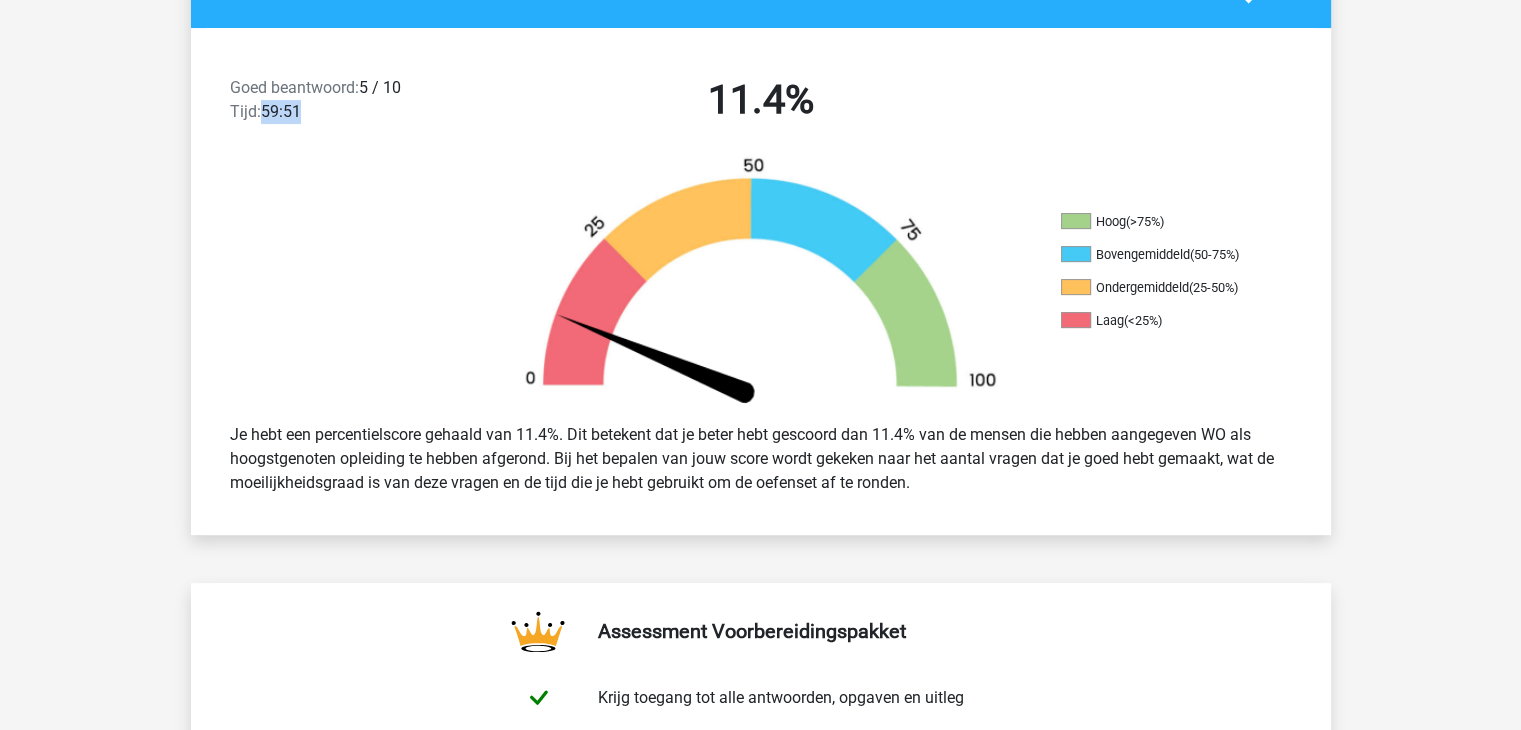 drag, startPoint x: 263, startPoint y: 113, endPoint x: 360, endPoint y: 129, distance: 98.31073 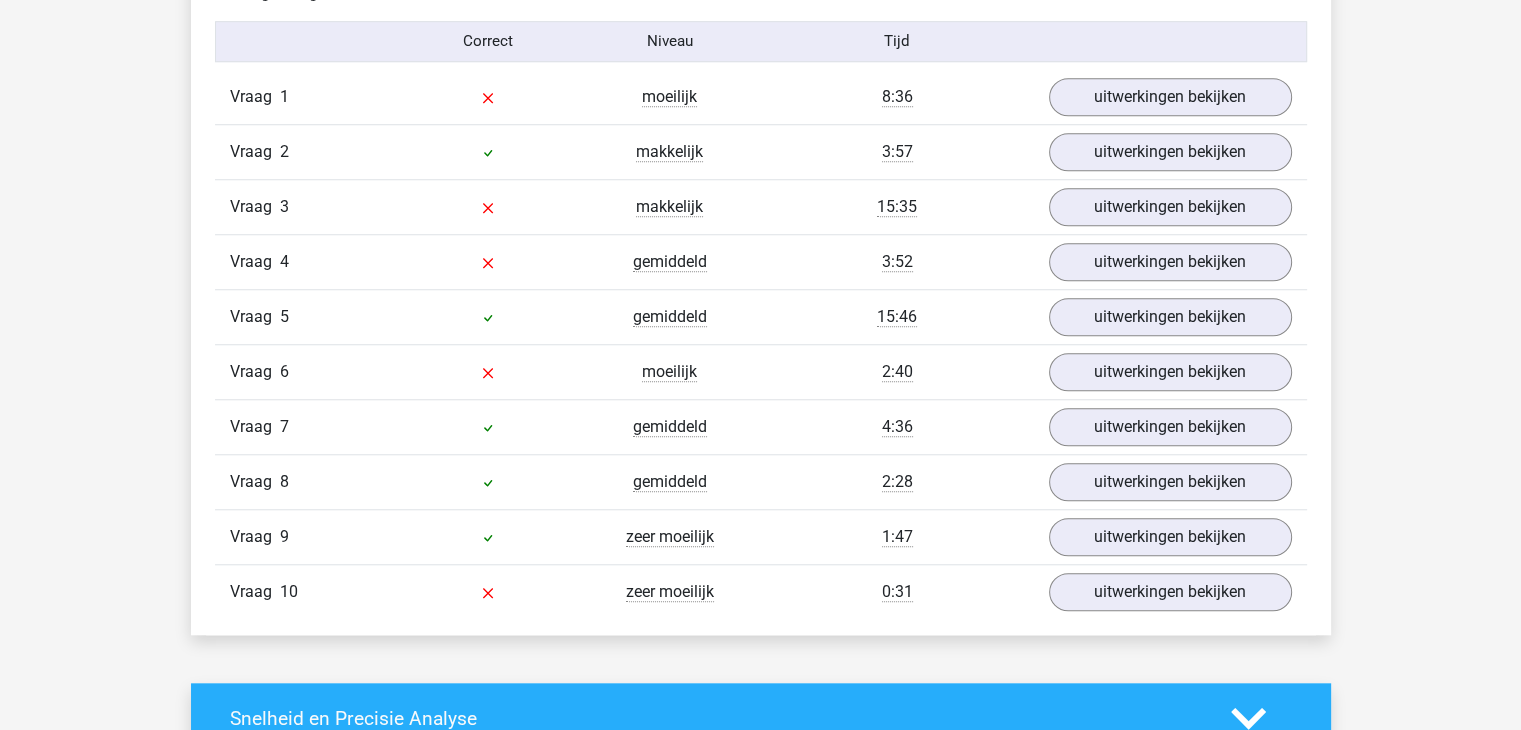 scroll, scrollTop: 1659, scrollLeft: 0, axis: vertical 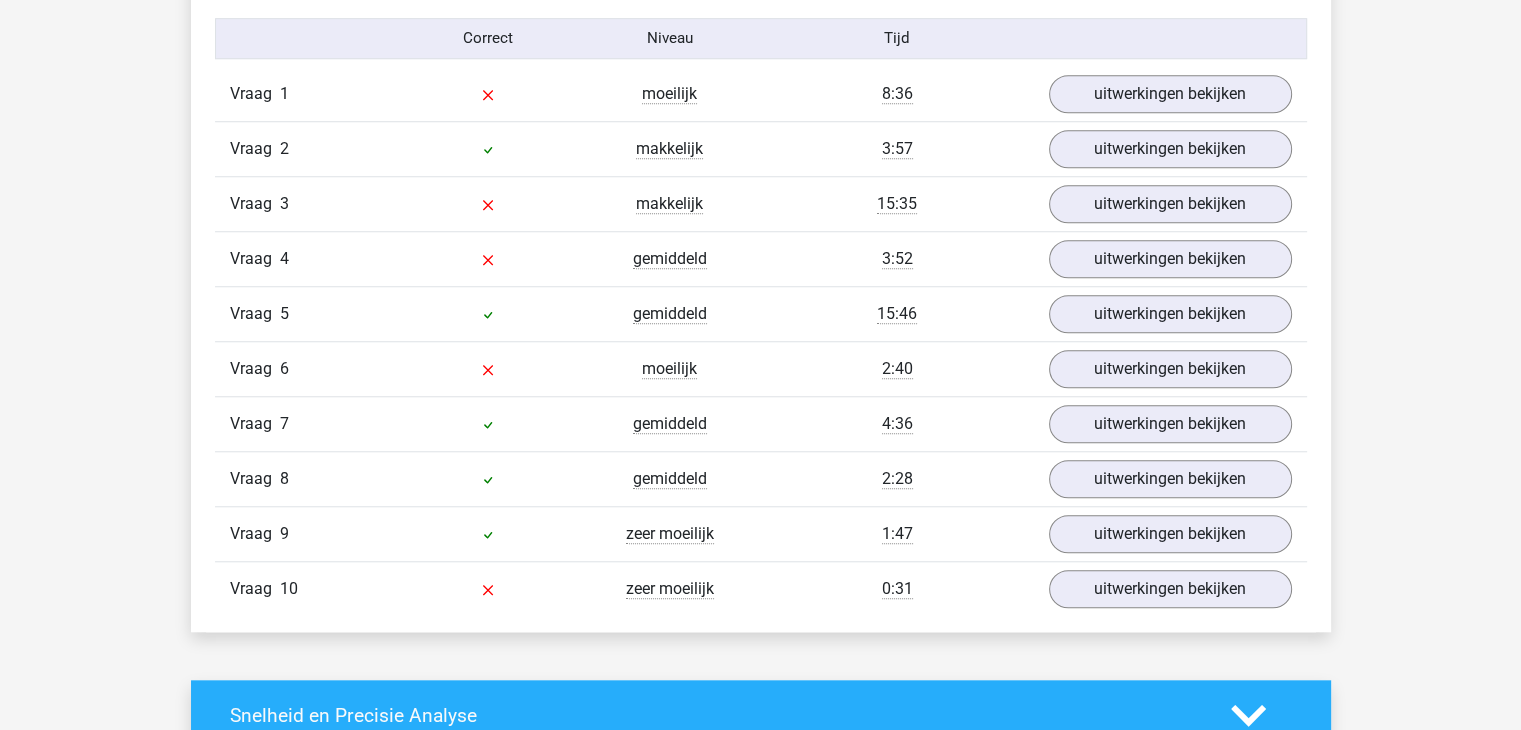 drag, startPoint x: 884, startPoint y: 529, endPoint x: 925, endPoint y: 531, distance: 41.04875 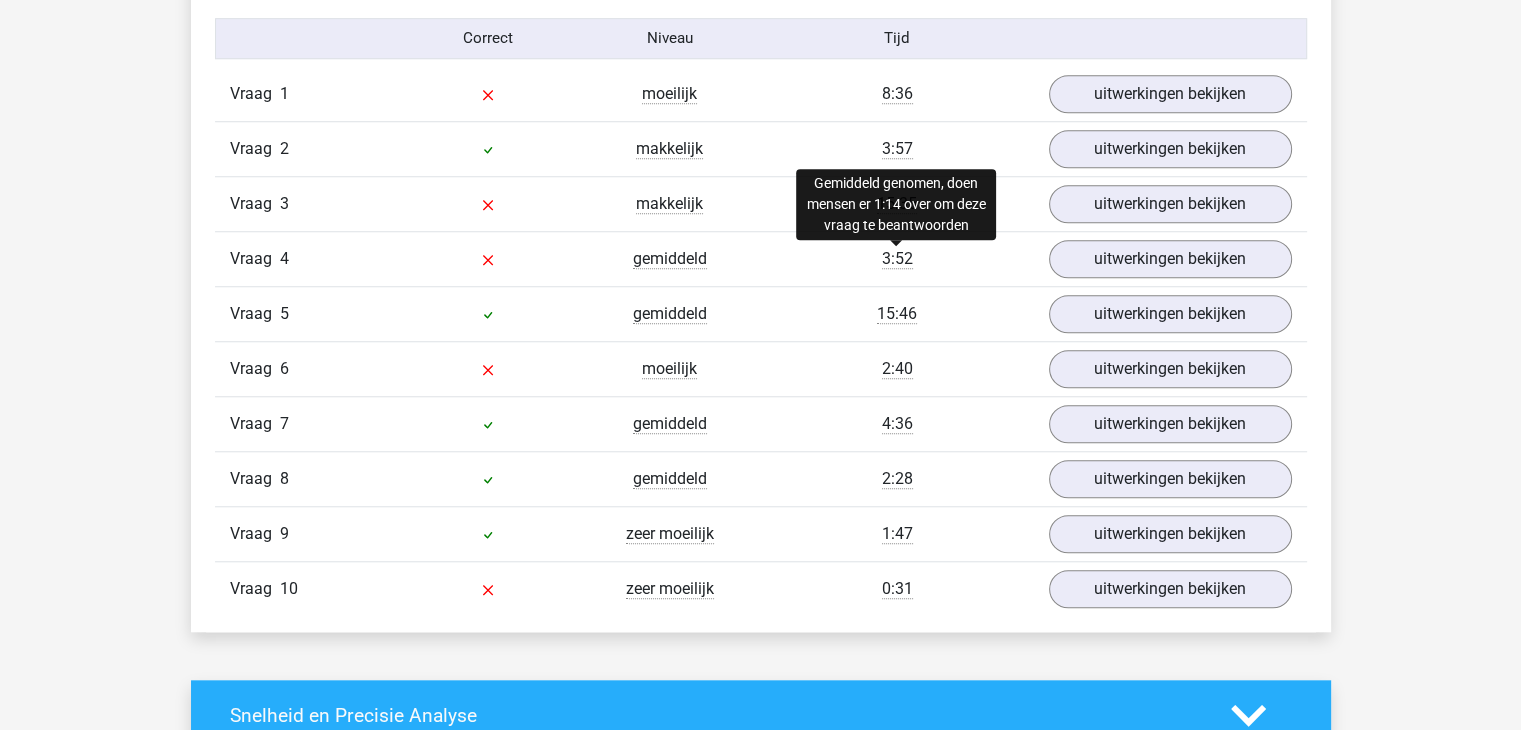drag, startPoint x: 829, startPoint y: 200, endPoint x: 888, endPoint y: 265, distance: 87.78383 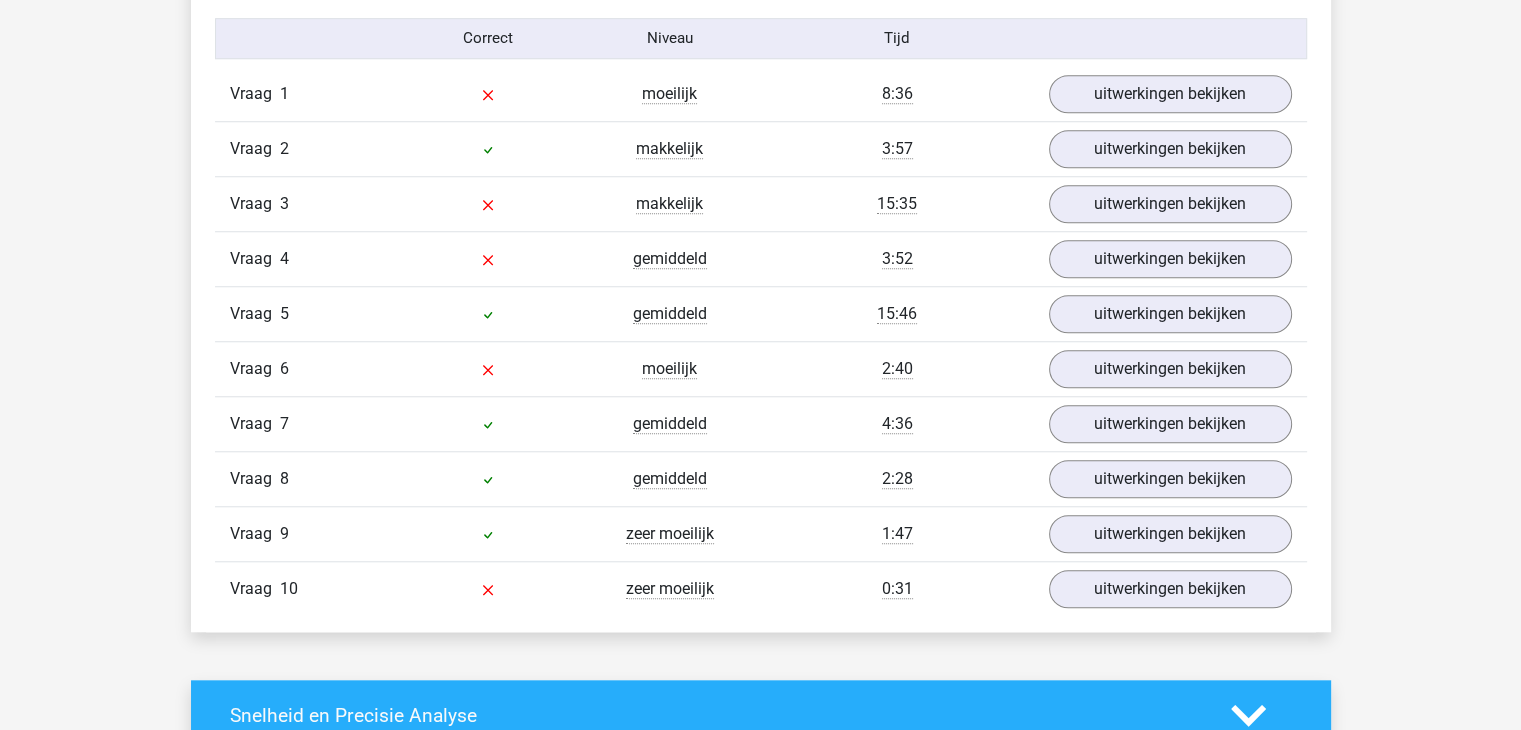 click on "3:52" at bounding box center (897, 259) 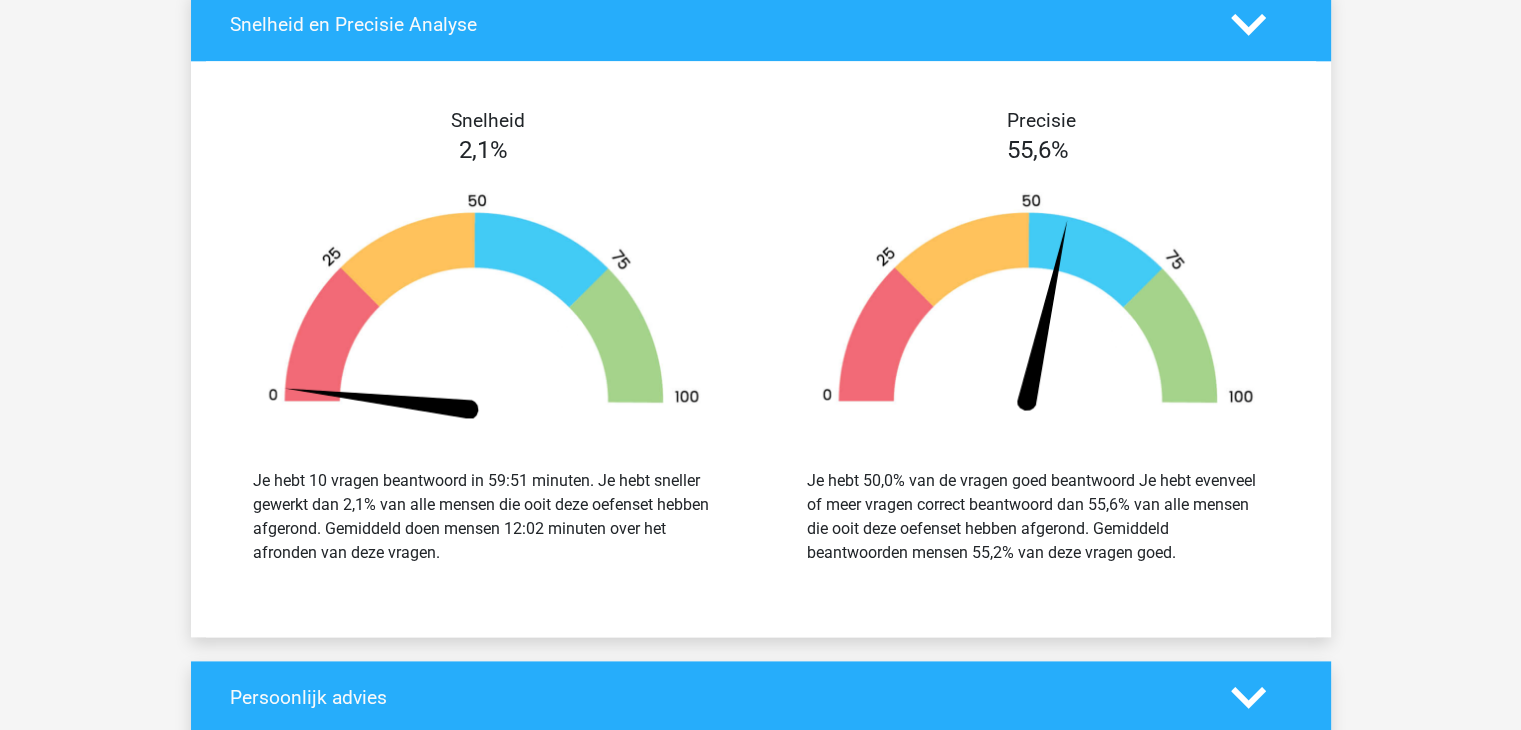 scroll, scrollTop: 2368, scrollLeft: 0, axis: vertical 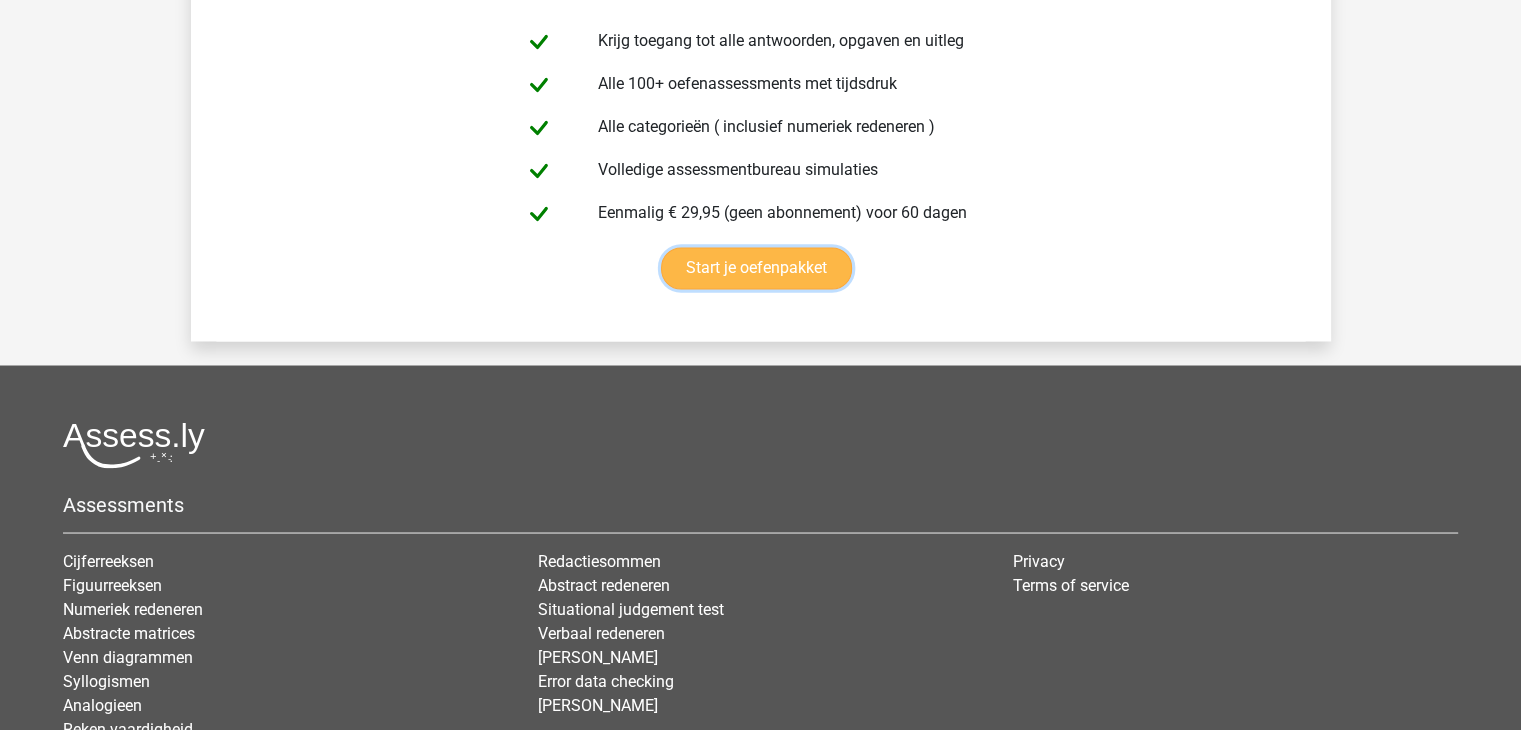 click on "Start je oefenpakket" at bounding box center [756, -2092] 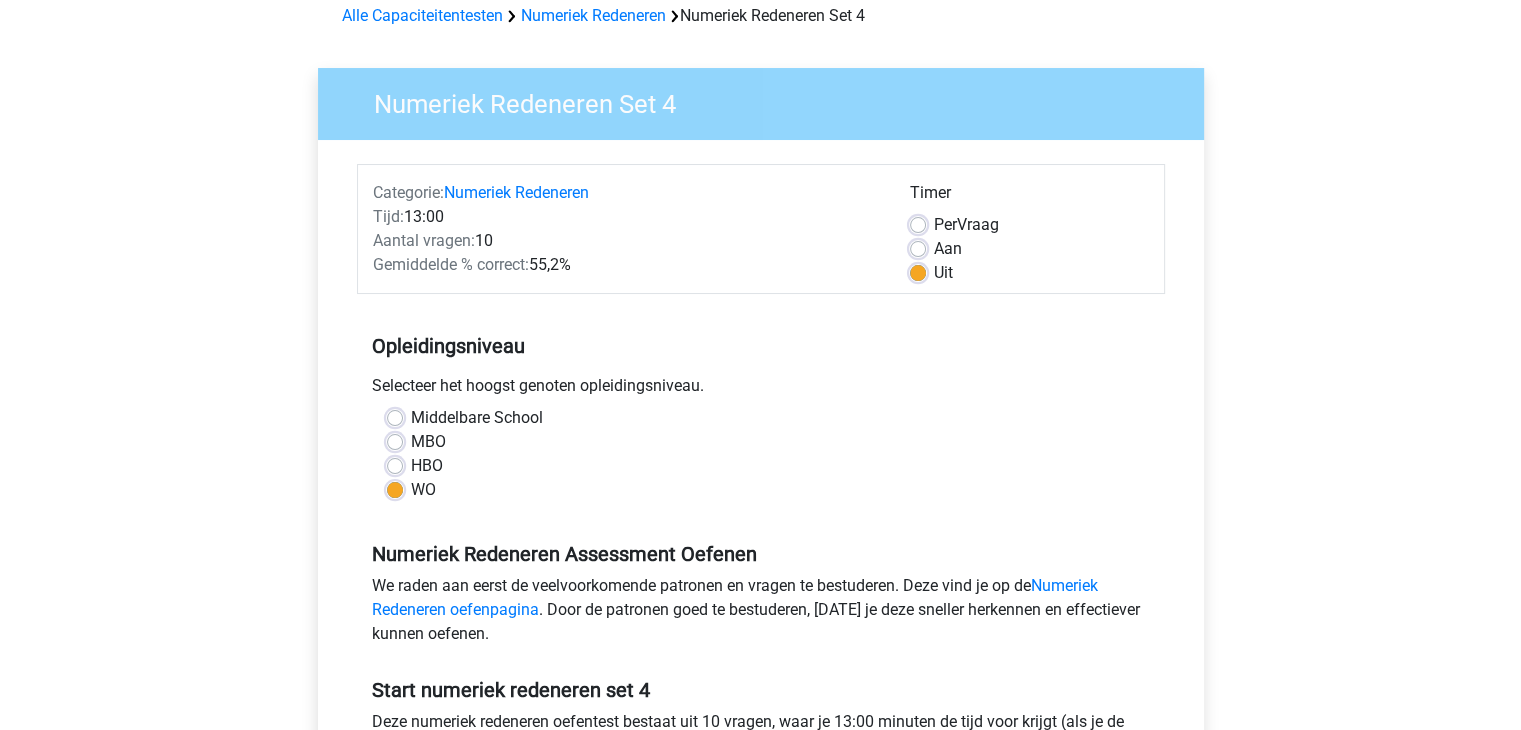 scroll, scrollTop: 0, scrollLeft: 0, axis: both 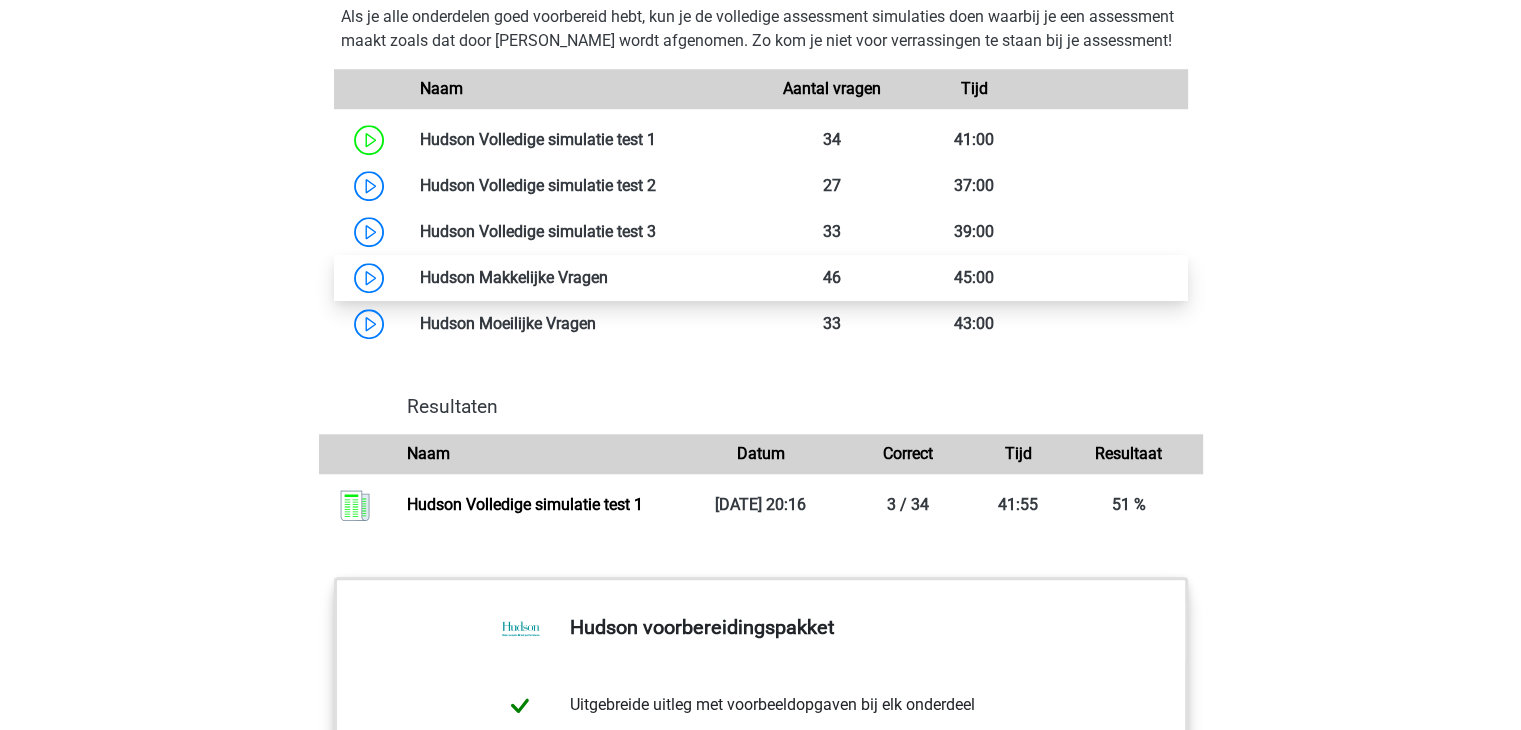 click at bounding box center [608, 277] 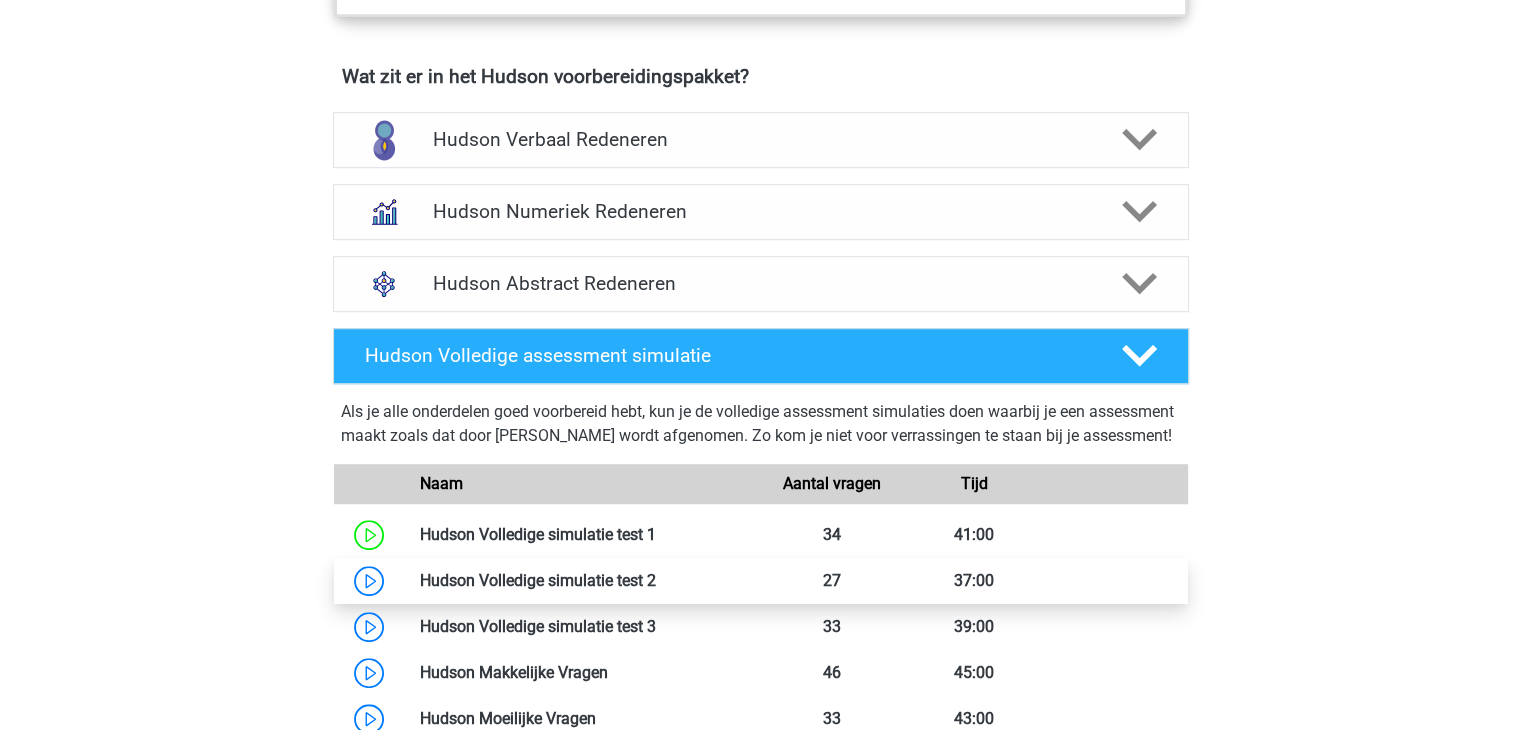 scroll, scrollTop: 1233, scrollLeft: 0, axis: vertical 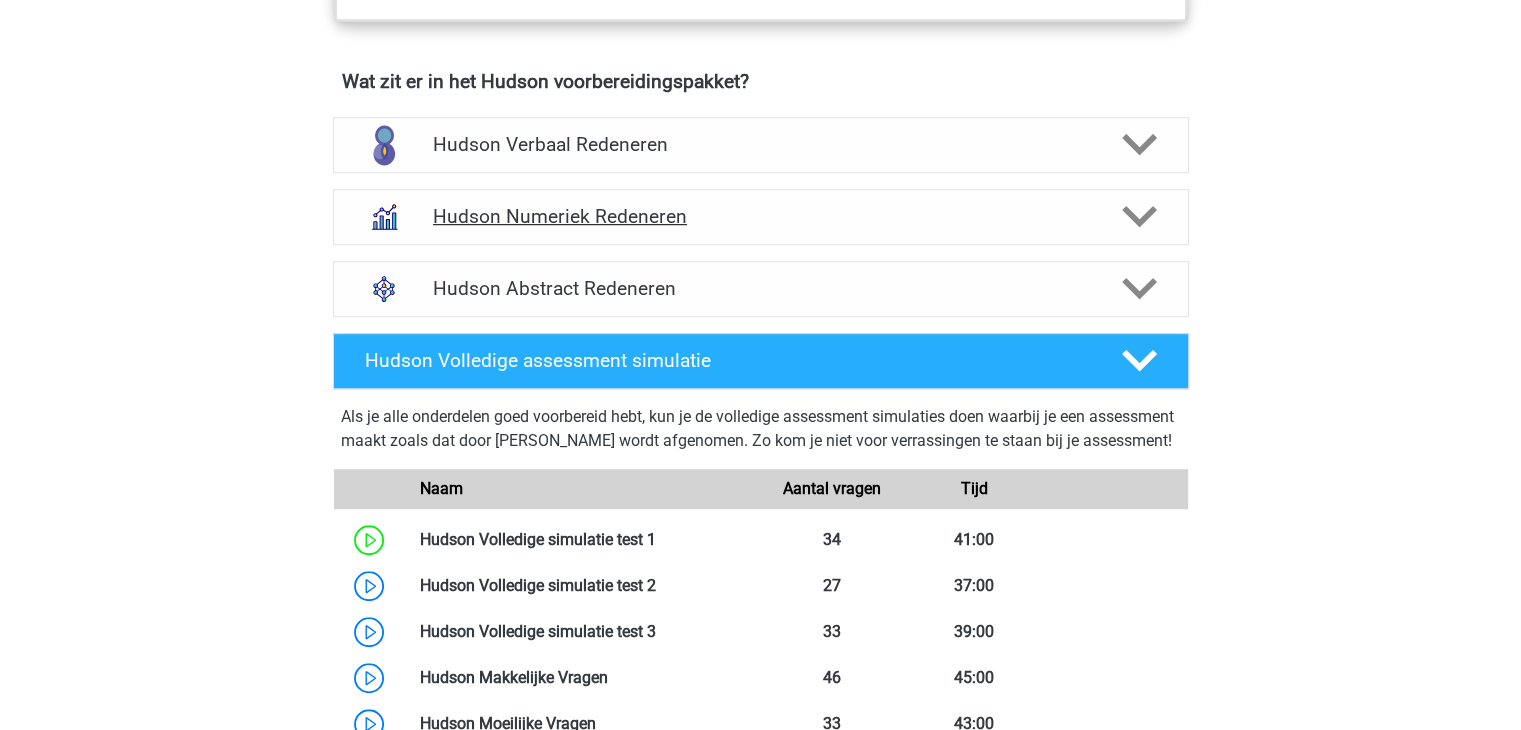 click on "Hudson Numeriek Redeneren" at bounding box center [760, 216] 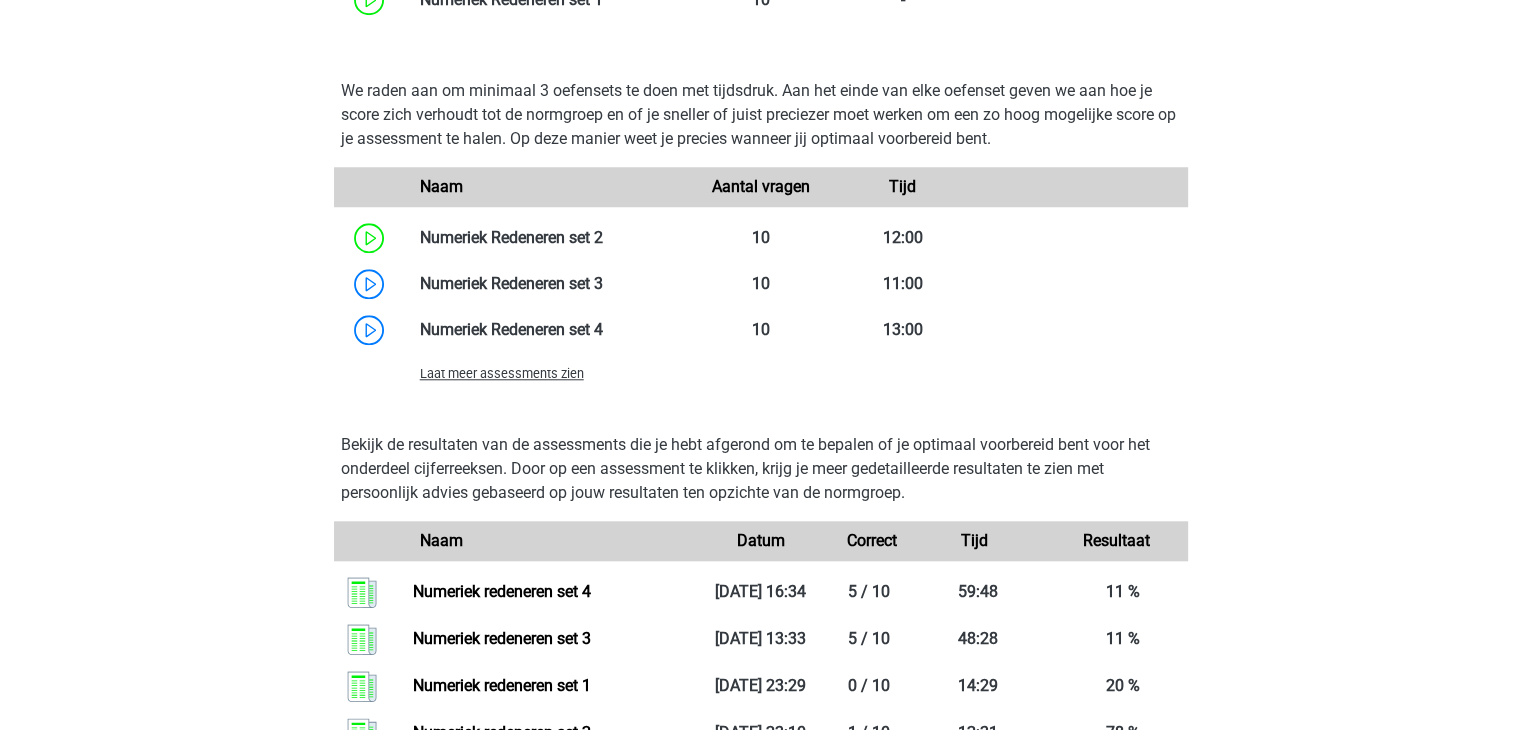 scroll, scrollTop: 1933, scrollLeft: 0, axis: vertical 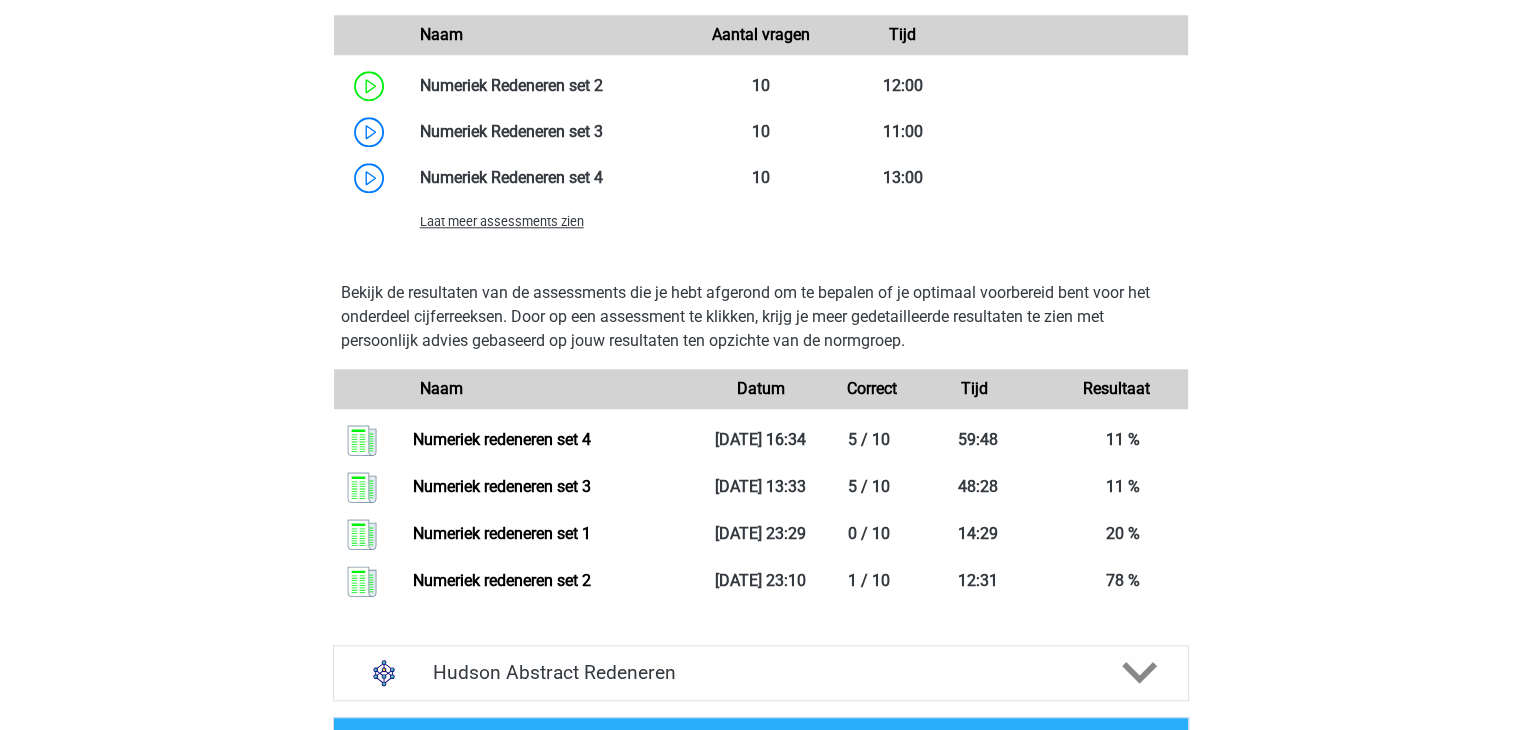 click on "Laat meer assessments zien" at bounding box center [502, 221] 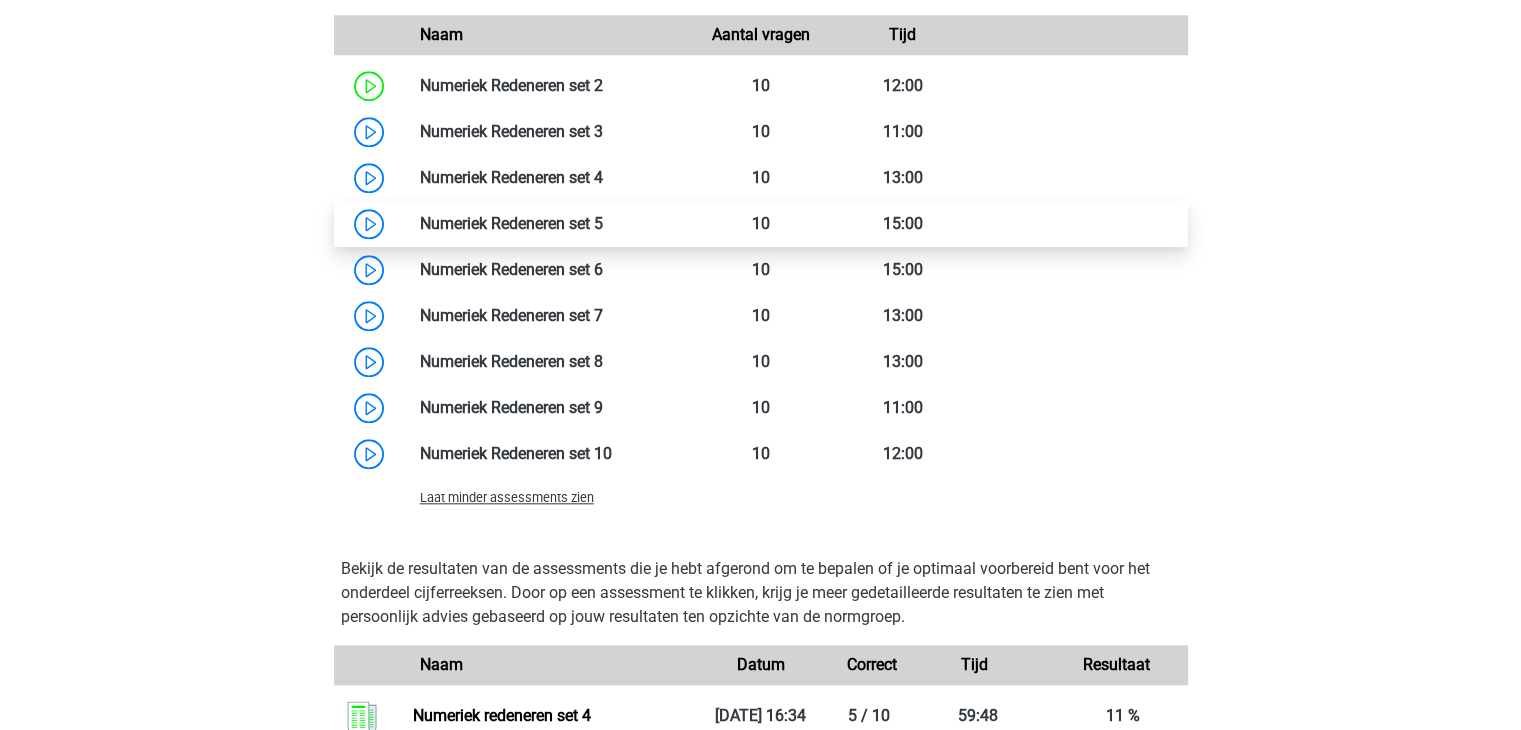 click at bounding box center [603, 223] 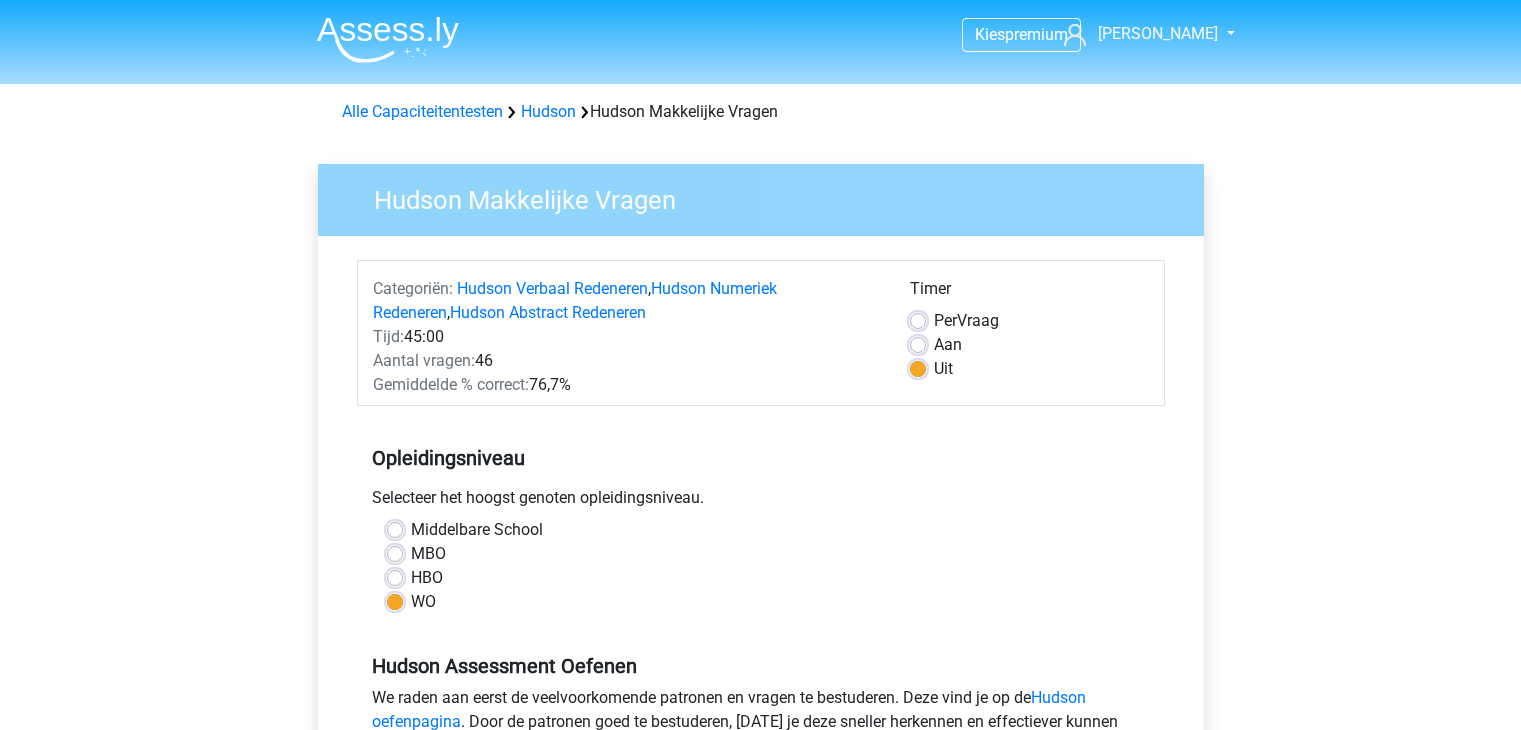 scroll, scrollTop: 0, scrollLeft: 0, axis: both 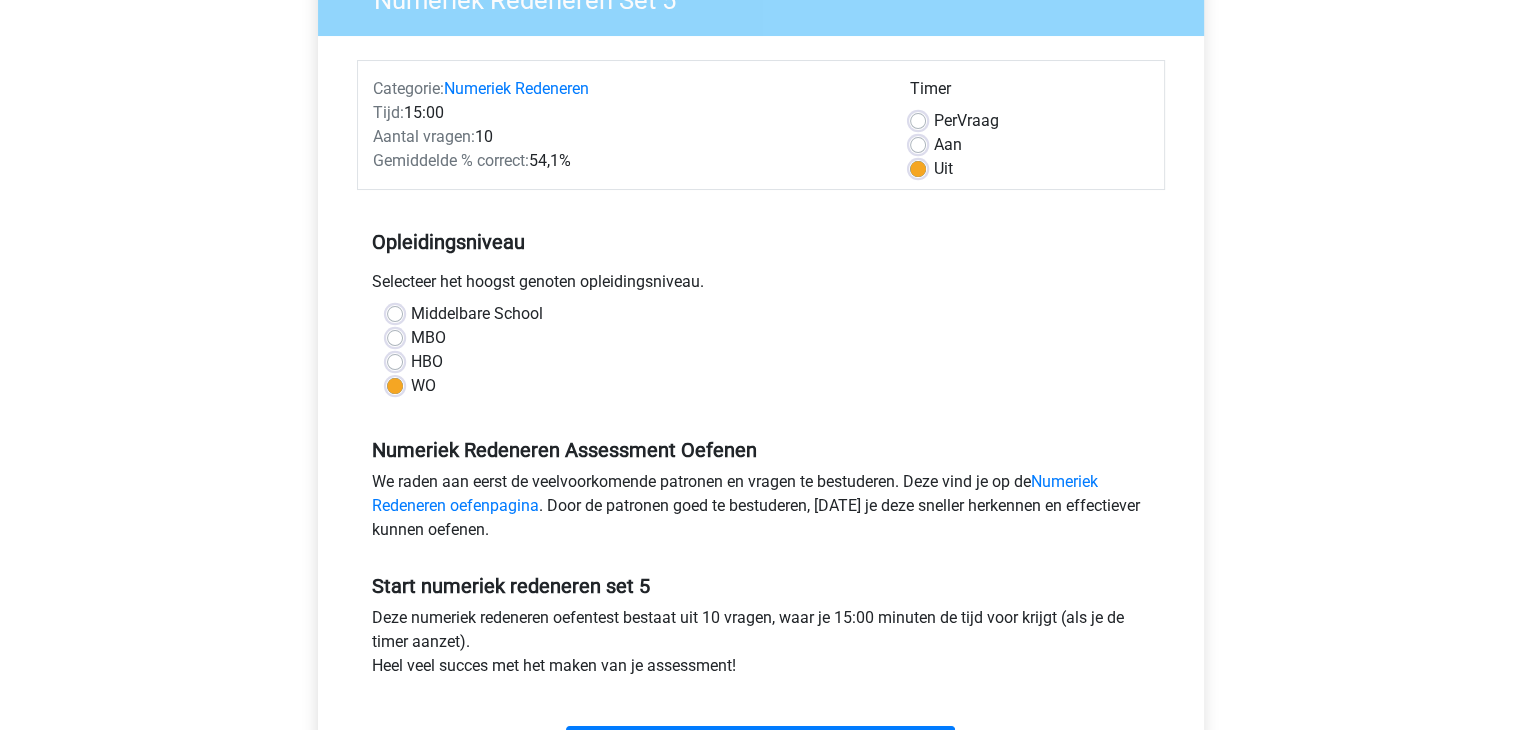 click on "Categorie:  Numeriek Redeneren
Tijd:  15:00
Aantal vragen:
10
Gemiddelde % correct:
54,1%
Timer
Per  Vraag
Aan
Uit" at bounding box center [761, 416] 